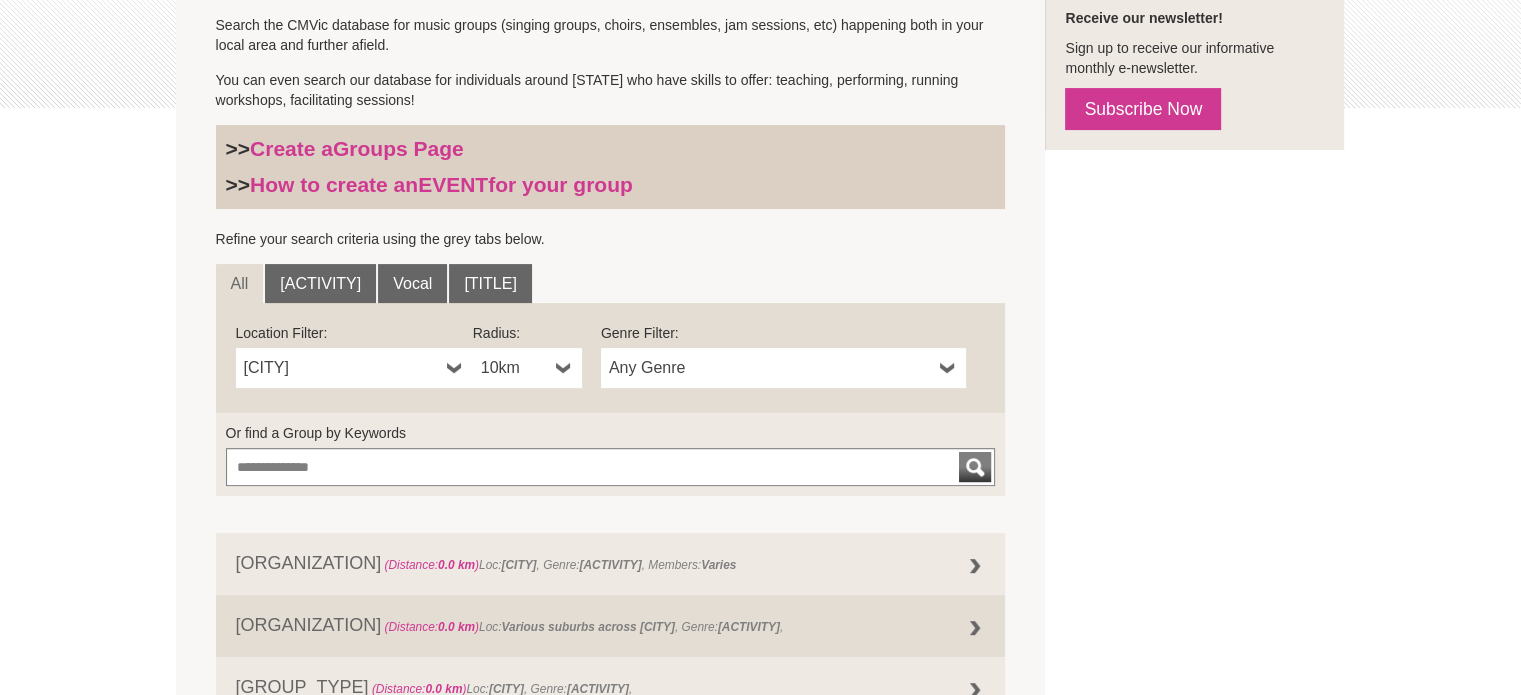 scroll, scrollTop: 500, scrollLeft: 0, axis: vertical 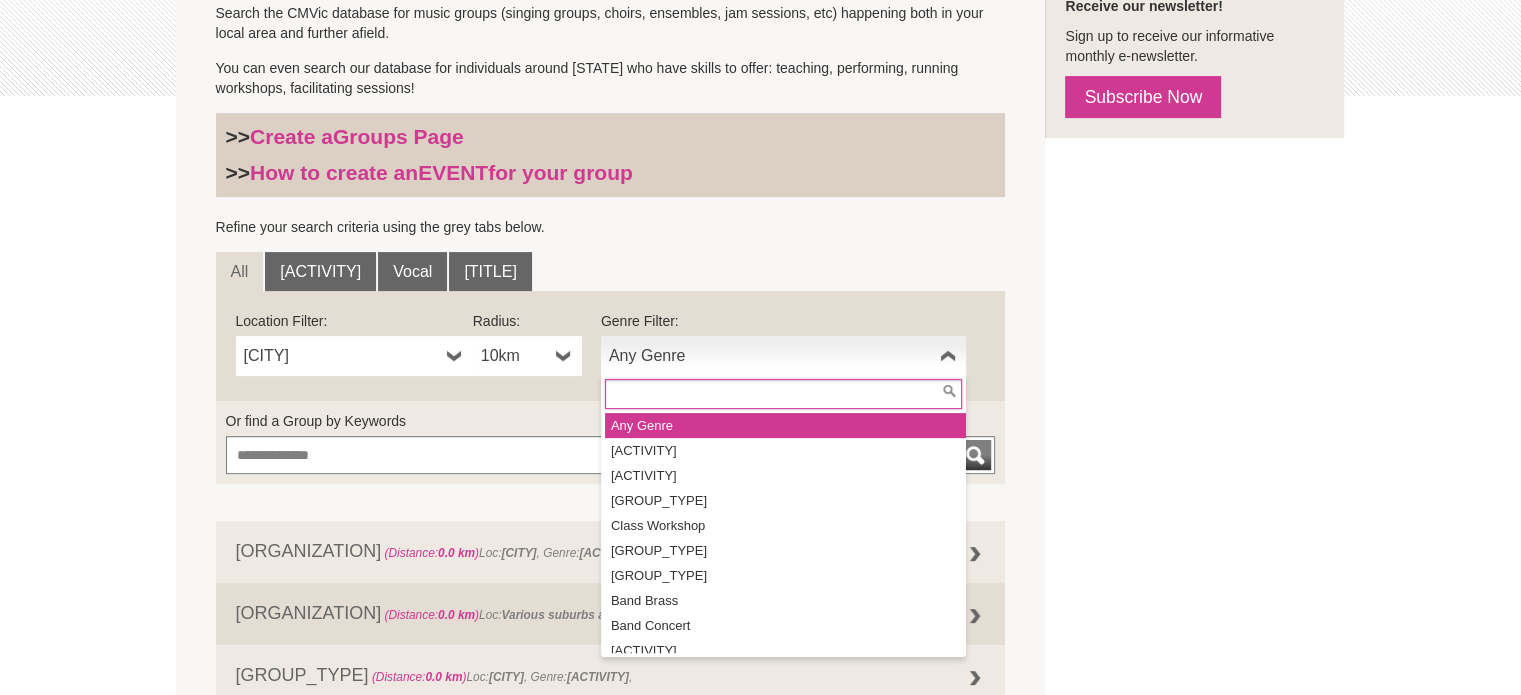 click at bounding box center (948, 356) 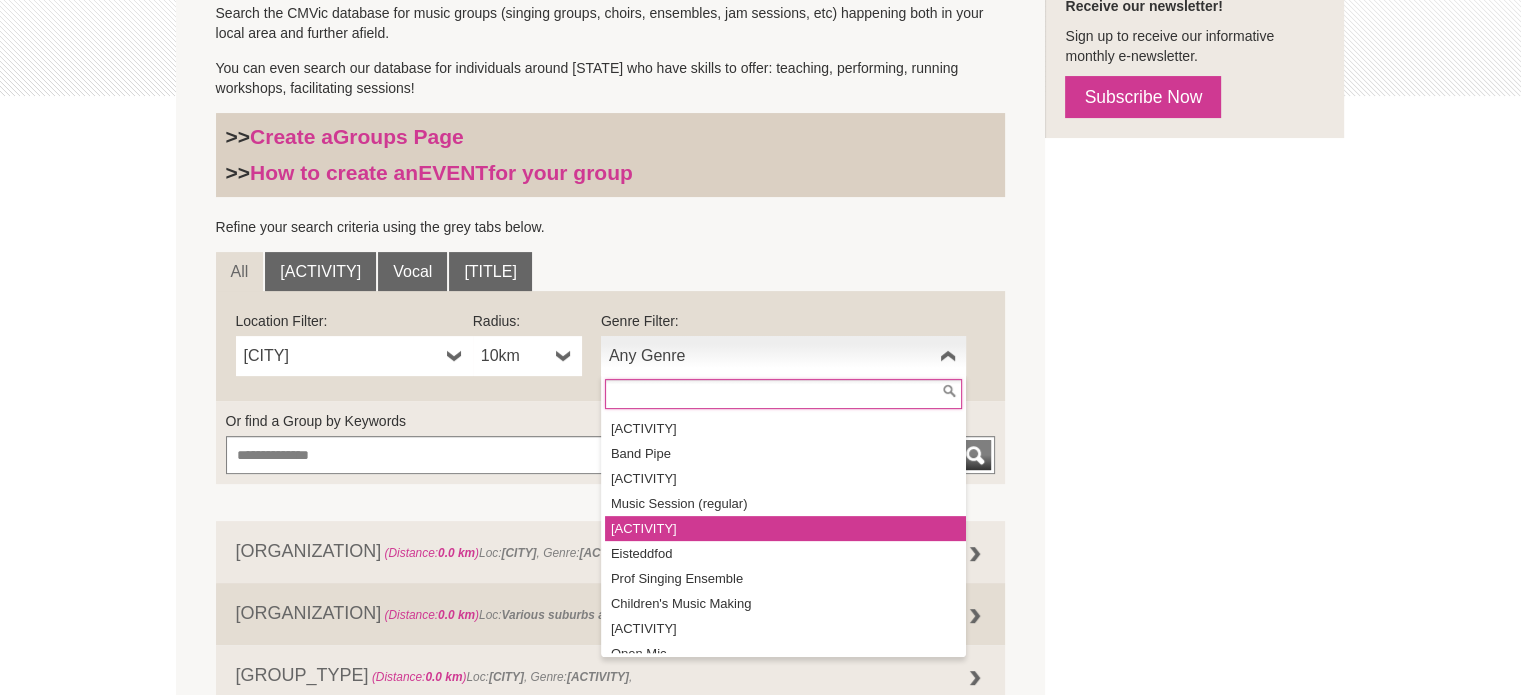 scroll, scrollTop: 234, scrollLeft: 0, axis: vertical 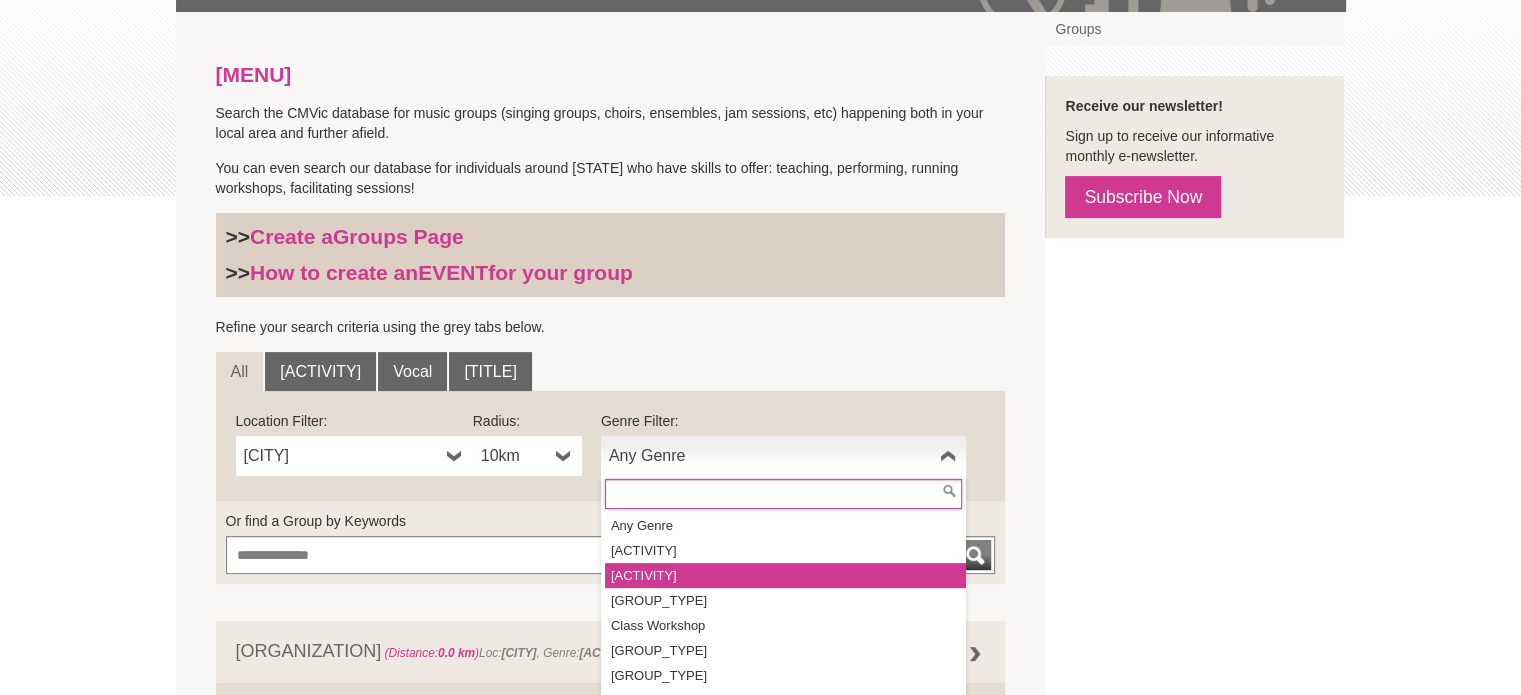 click on "Singing Group" at bounding box center (785, 575) 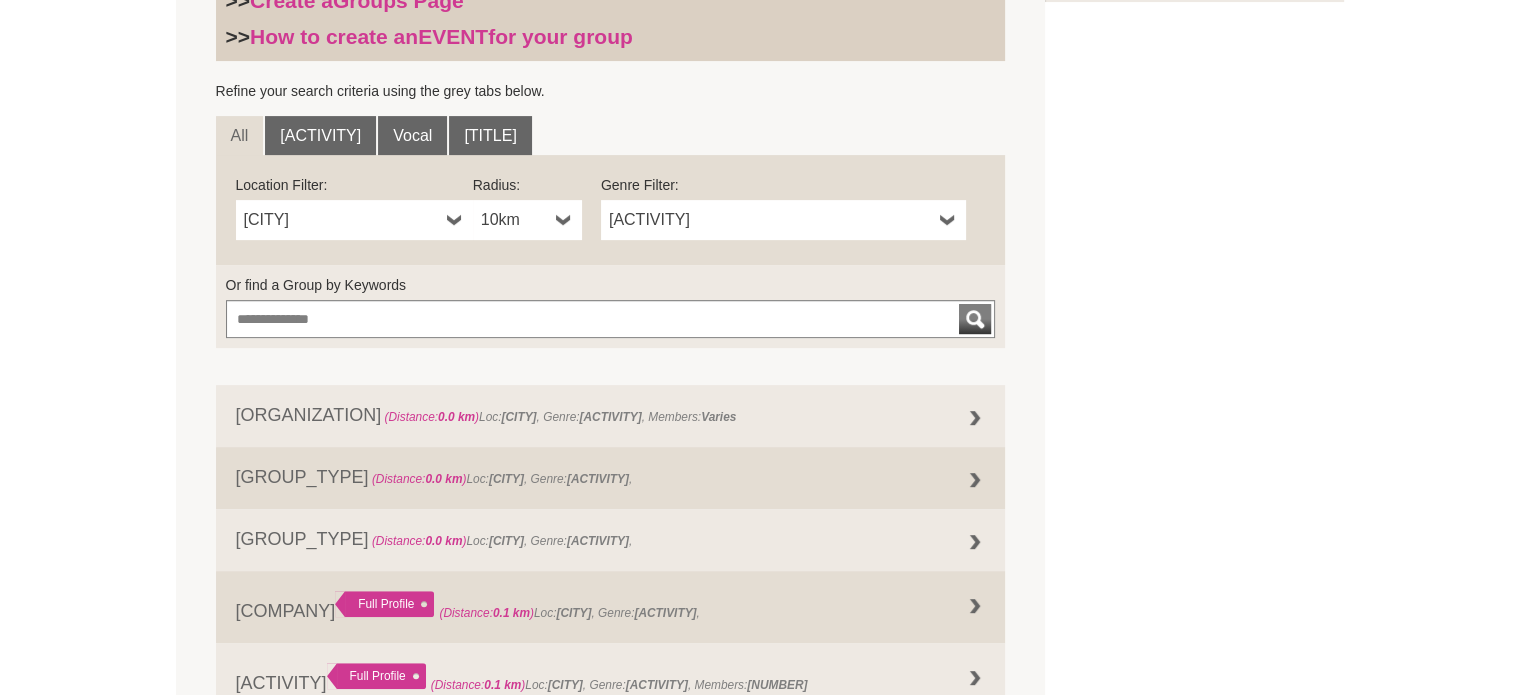 scroll, scrollTop: 600, scrollLeft: 0, axis: vertical 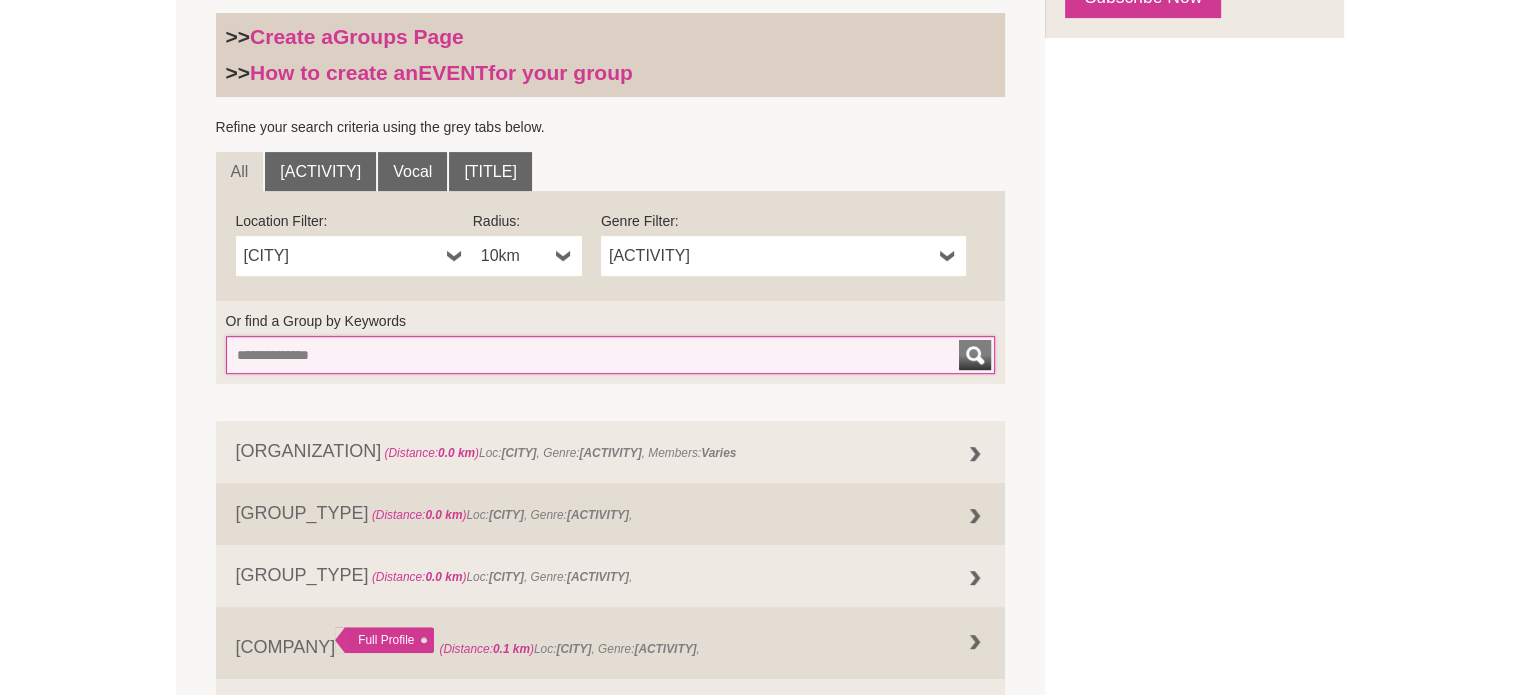 click on "Or find a Group by Keywords" at bounding box center [611, 355] 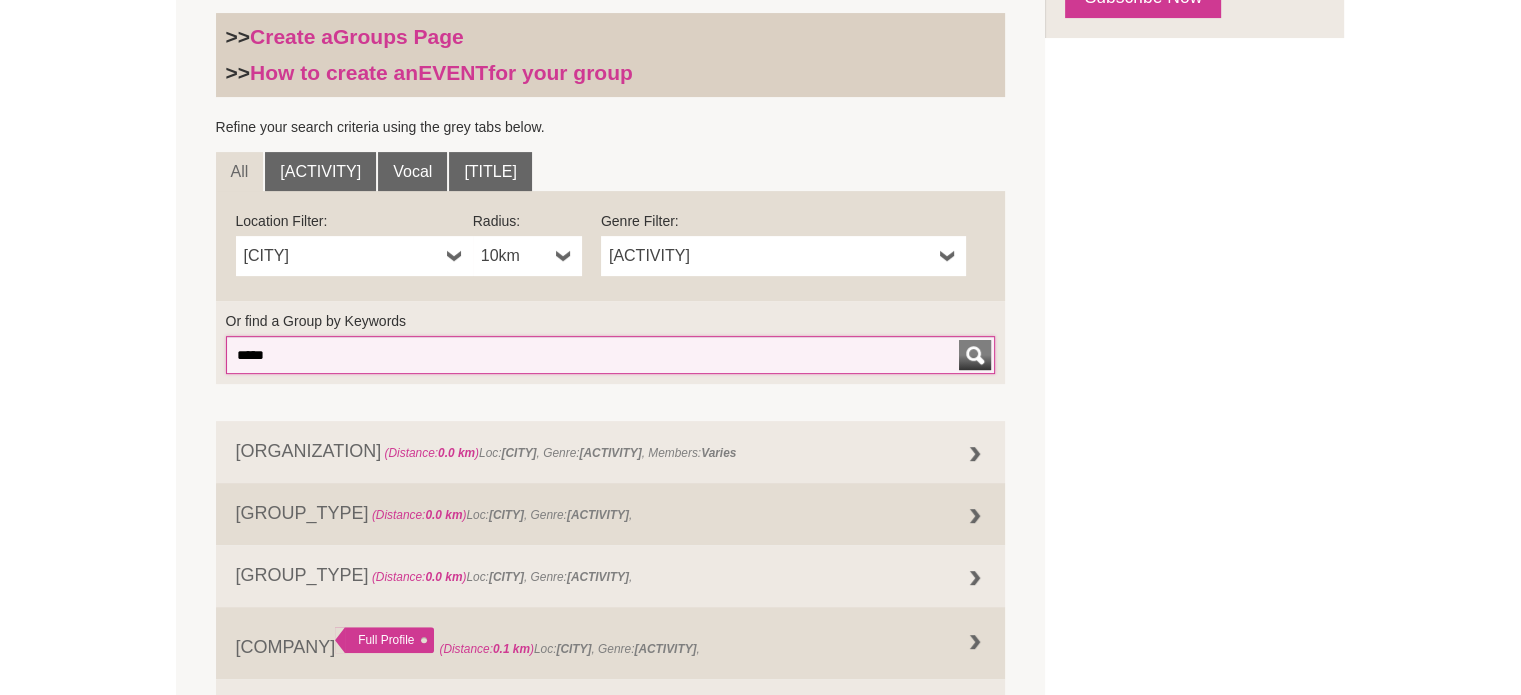 type on "*****" 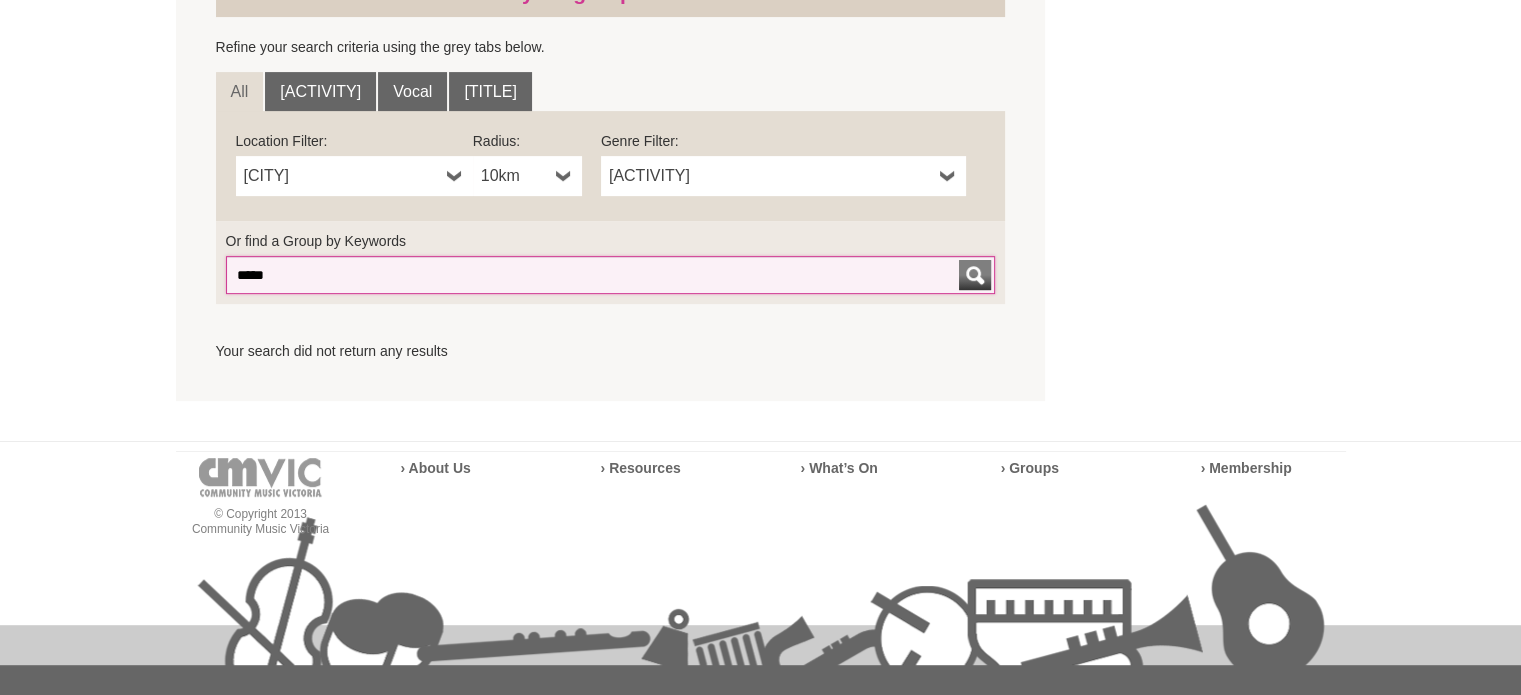 scroll, scrollTop: 800, scrollLeft: 0, axis: vertical 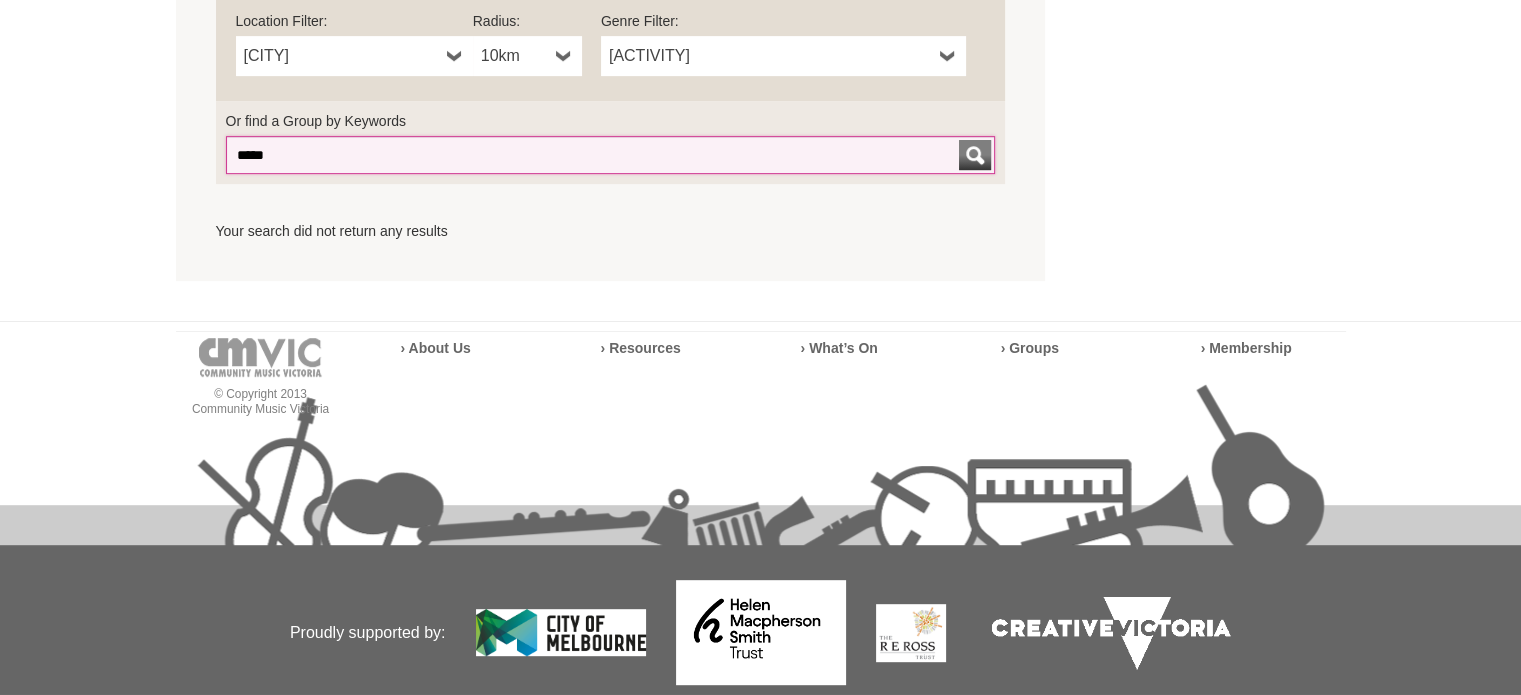drag, startPoint x: 300, startPoint y: 160, endPoint x: 60, endPoint y: 144, distance: 240.53275 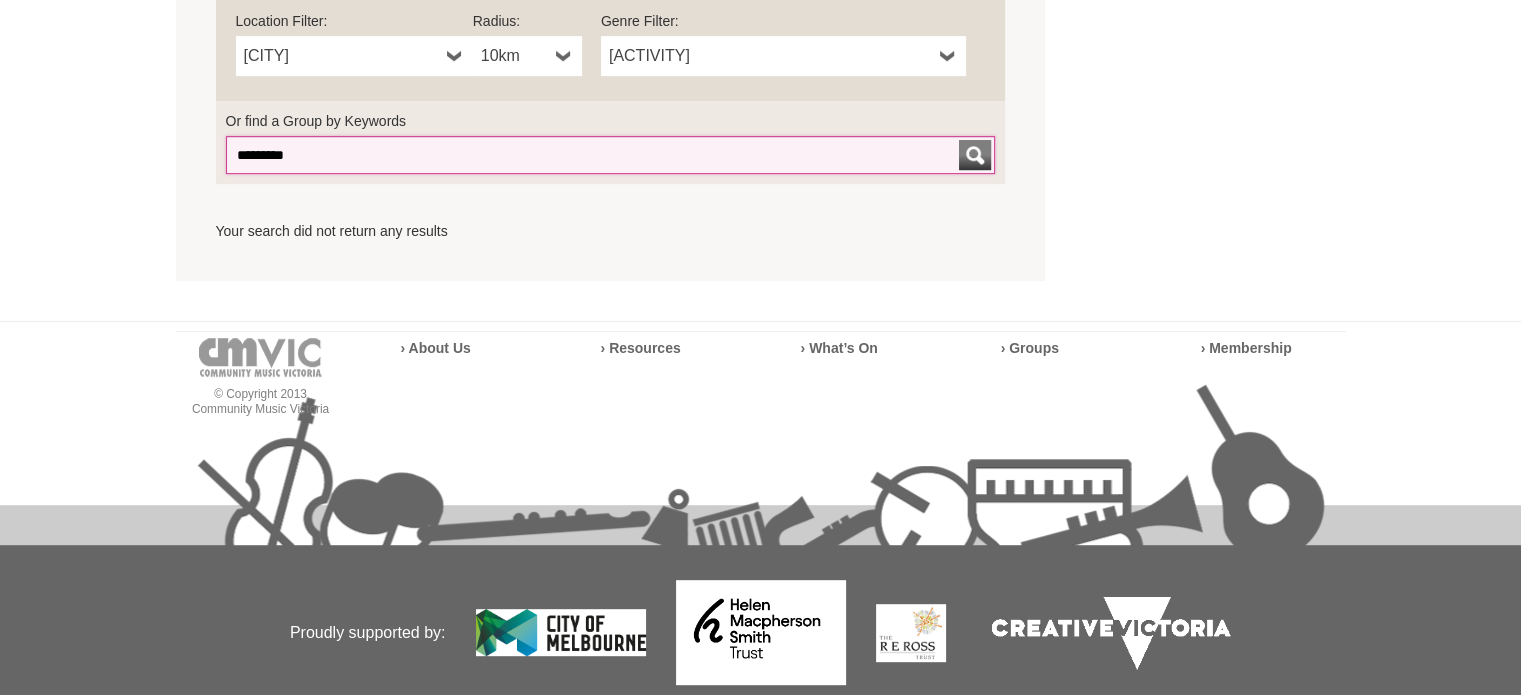 click at bounding box center (975, 155) 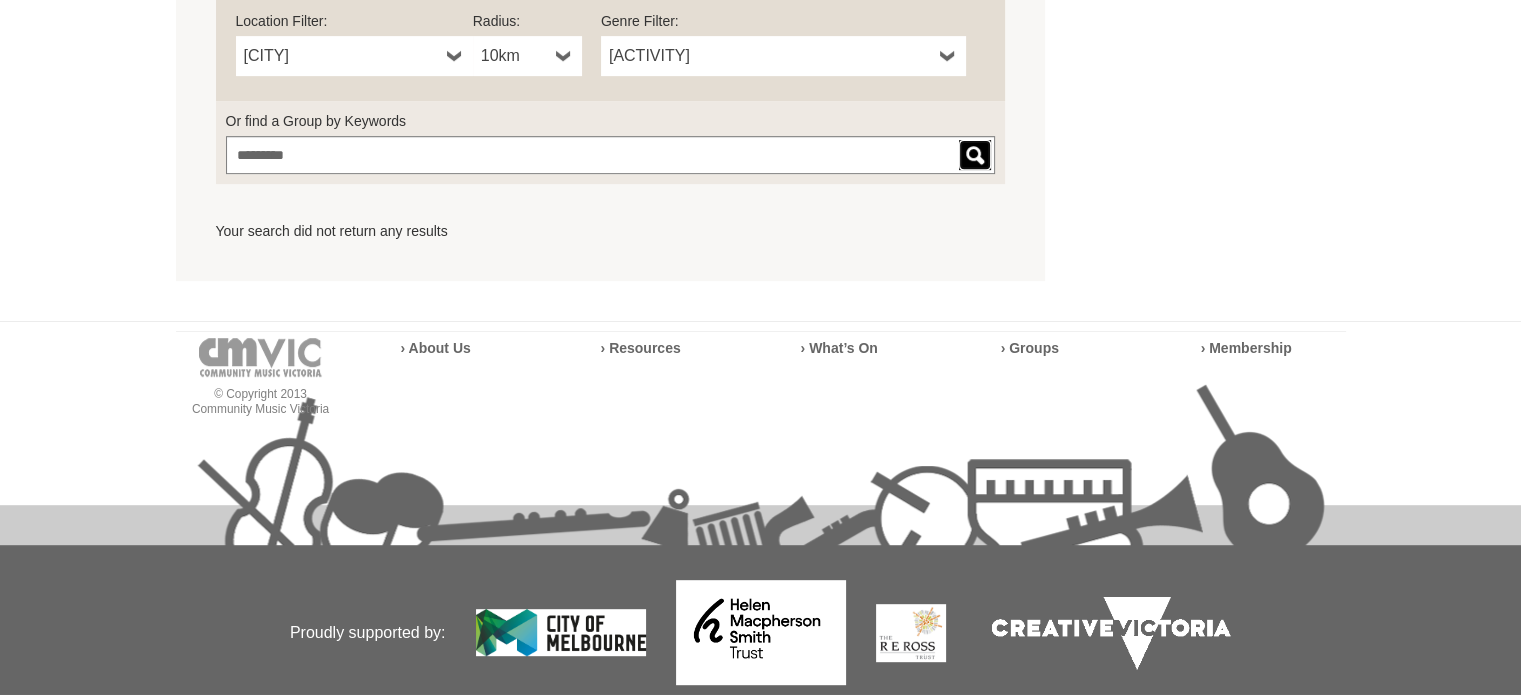 click at bounding box center (975, 155) 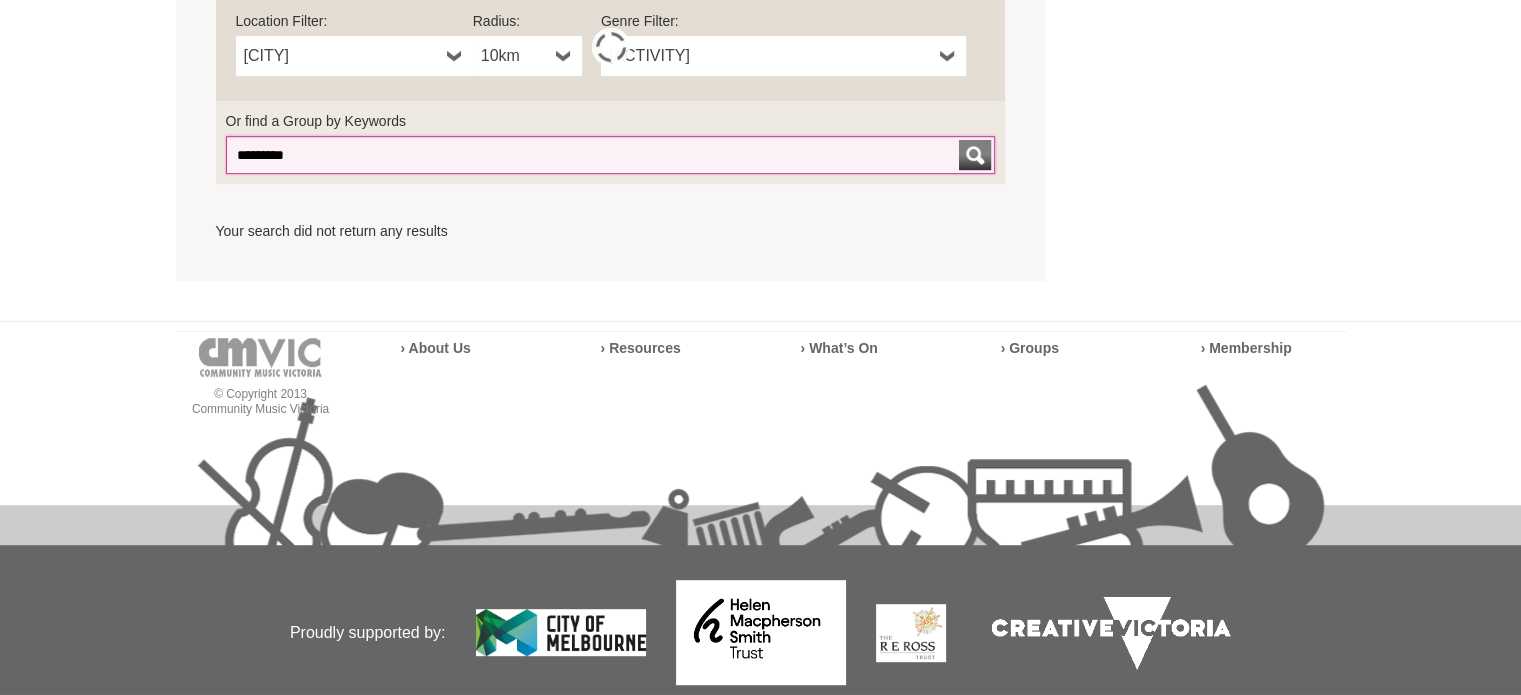 drag, startPoint x: 376, startPoint y: 159, endPoint x: 0, endPoint y: 121, distance: 377.91534 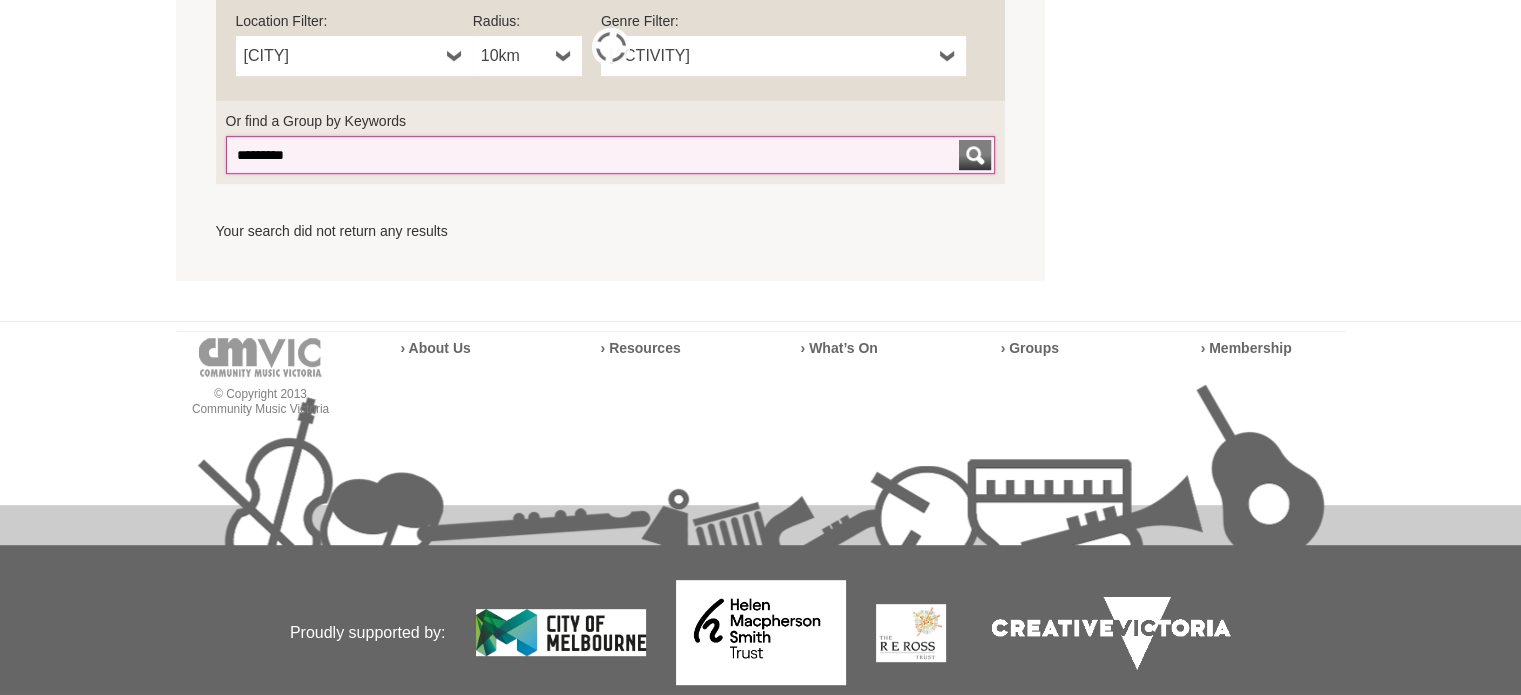 click on "Blog
Support Us
Contact Us
Member Login
0
About Us" at bounding box center [760, -27] 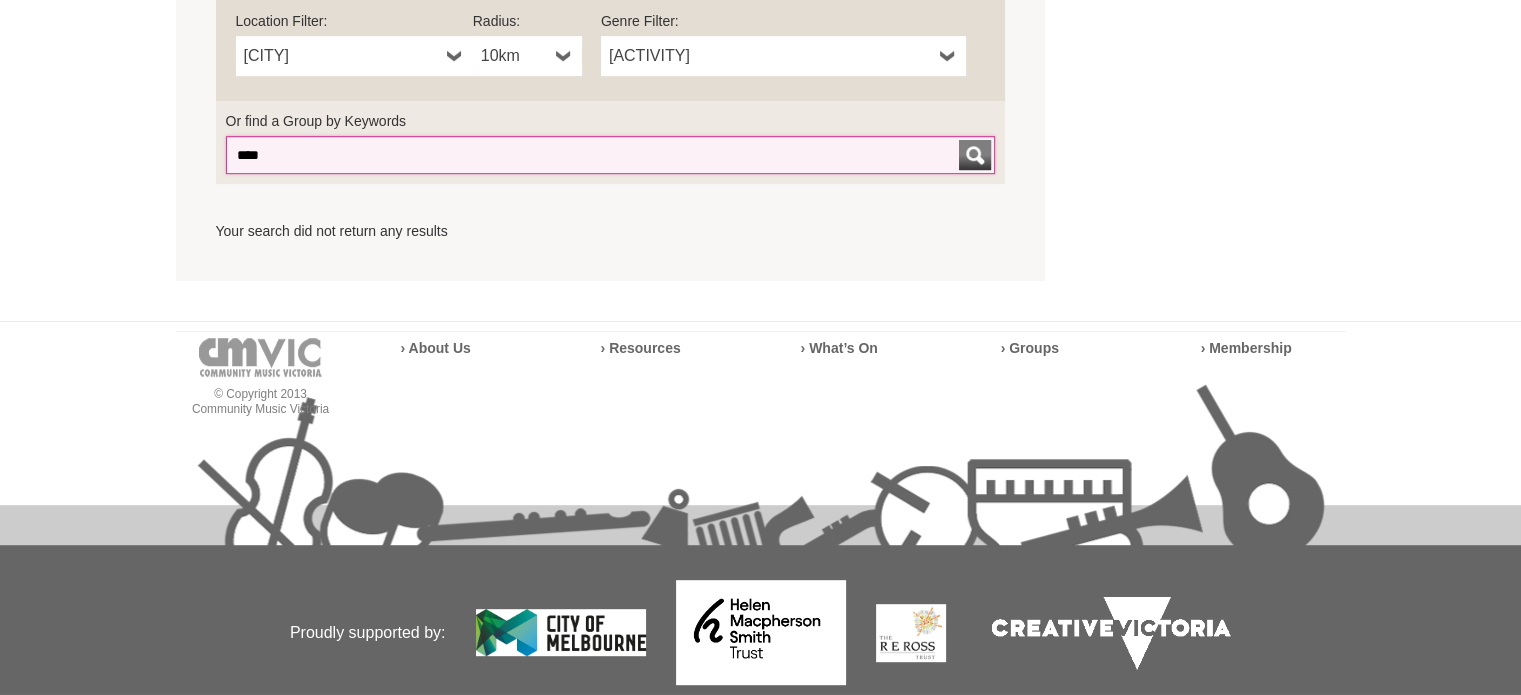 type on "****" 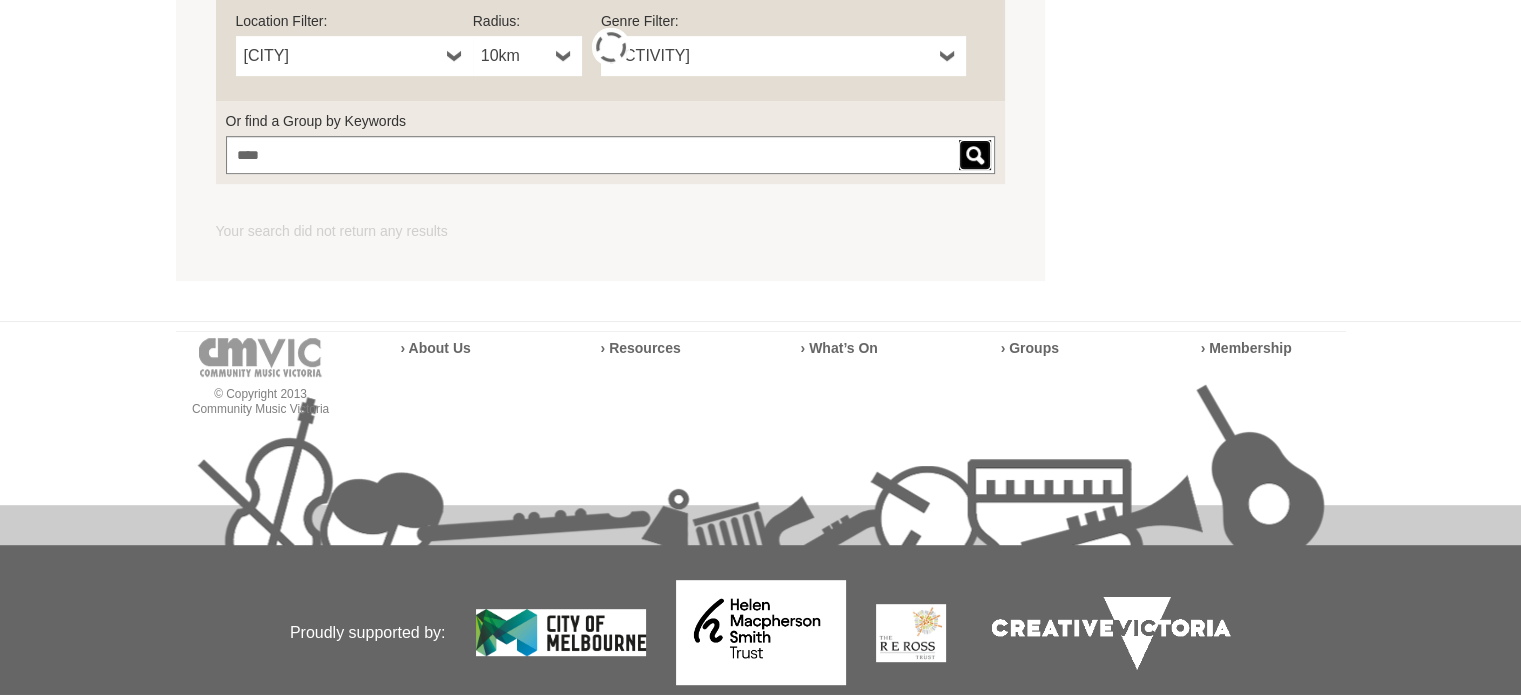 click at bounding box center (975, 155) 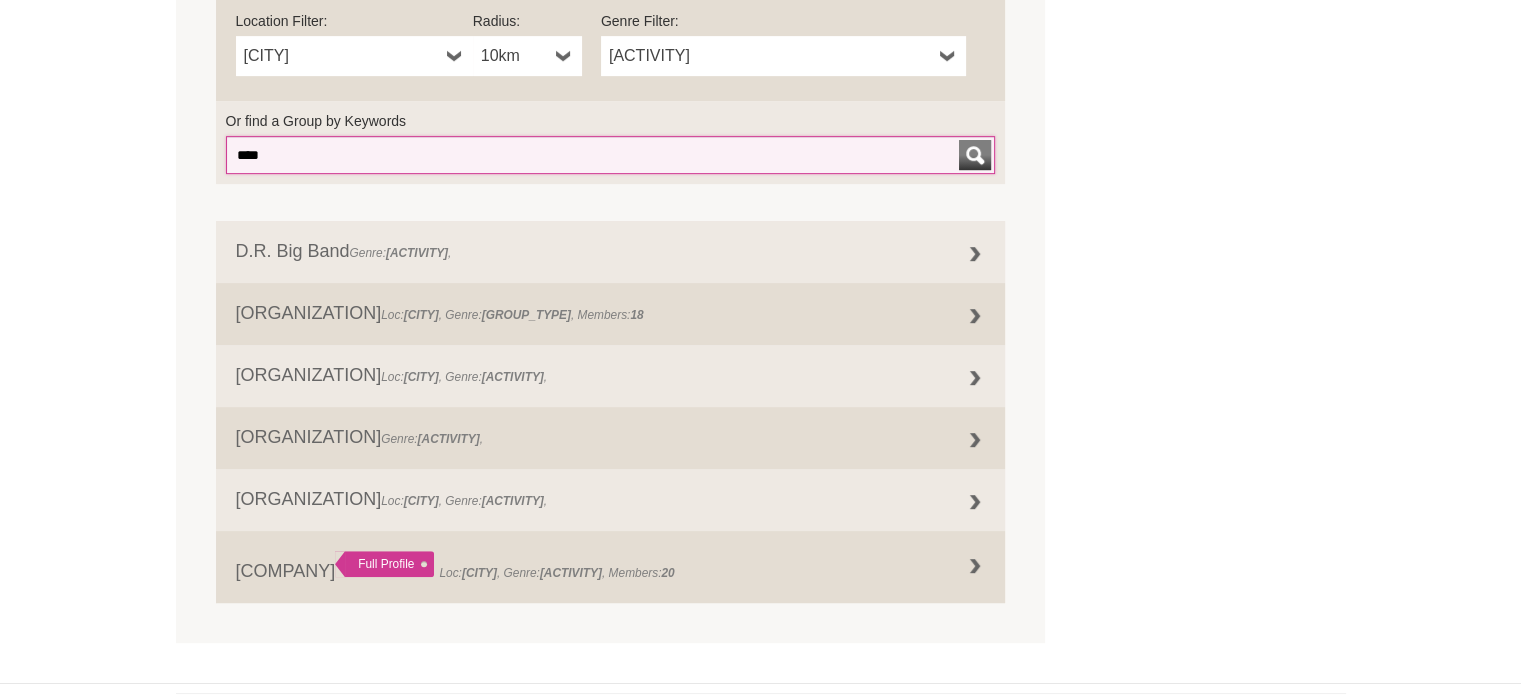 drag, startPoint x: 314, startPoint y: 151, endPoint x: 185, endPoint y: 153, distance: 129.0155 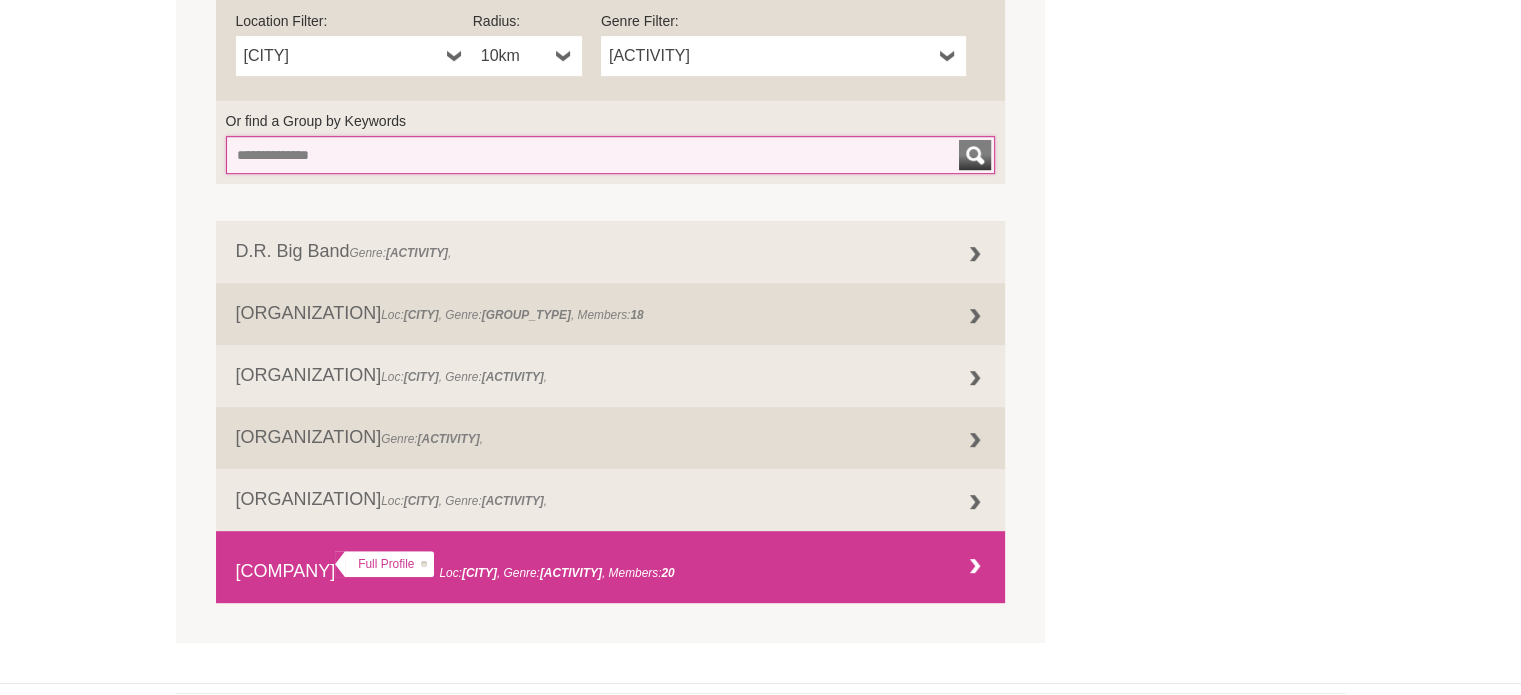 type 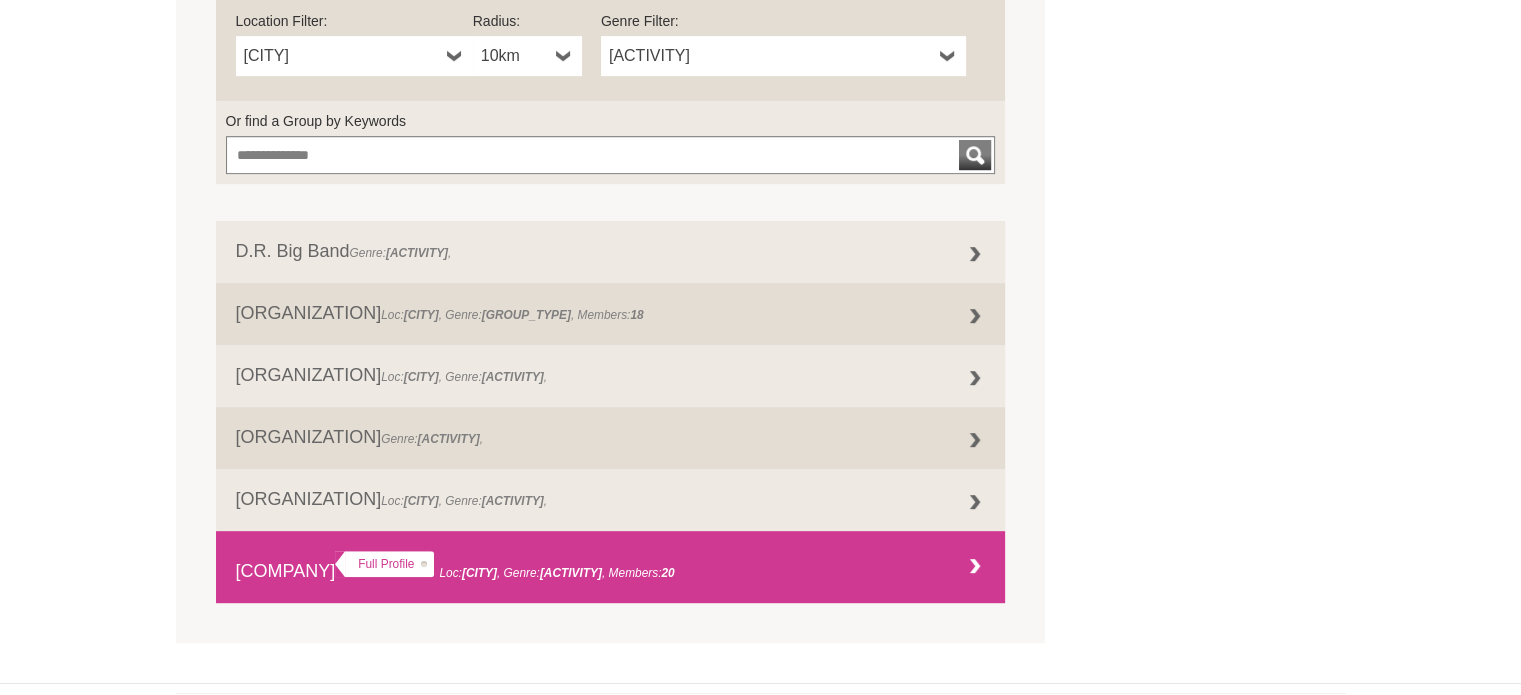 click on "Southern Stars Stage Band
Full Profile
Loc:  Moorabbin ,
Genre:
Band Jazz/Big
20" at bounding box center (611, 567) 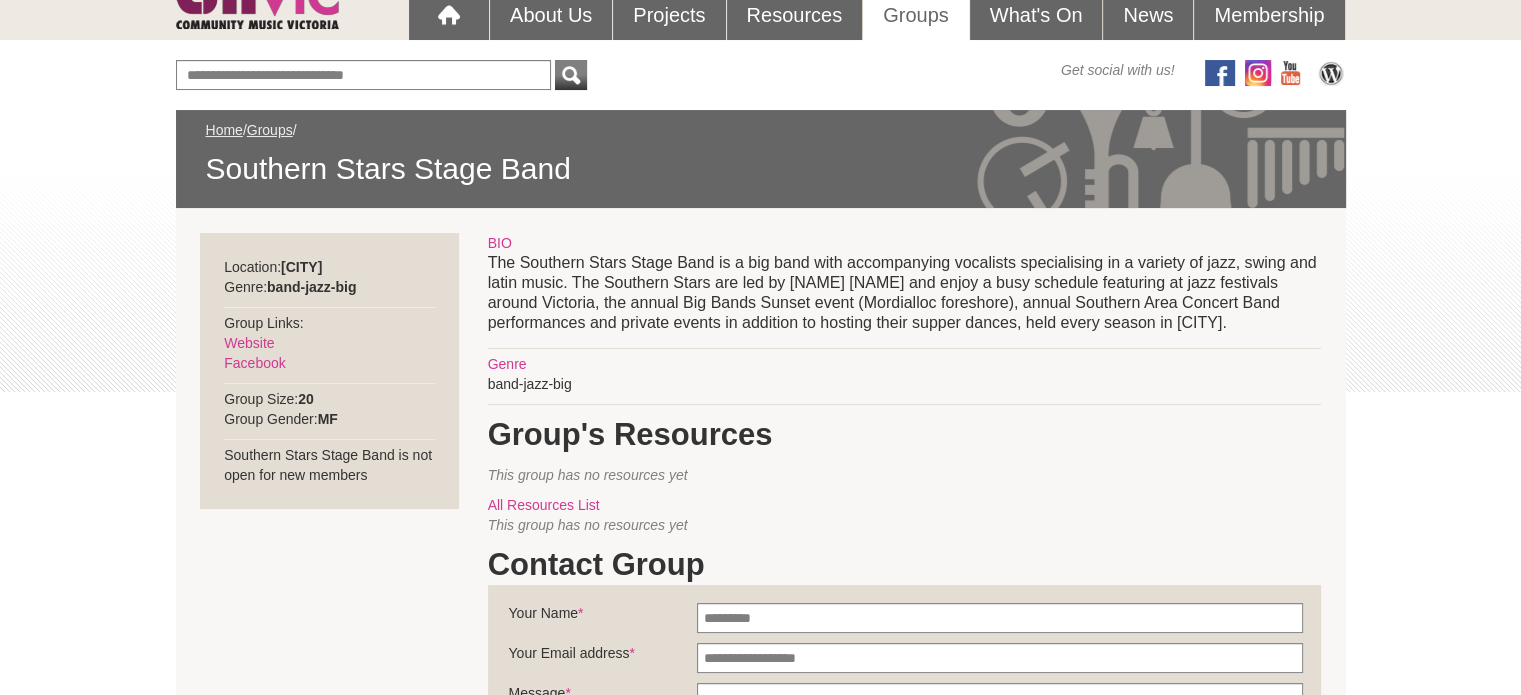 scroll, scrollTop: 200, scrollLeft: 0, axis: vertical 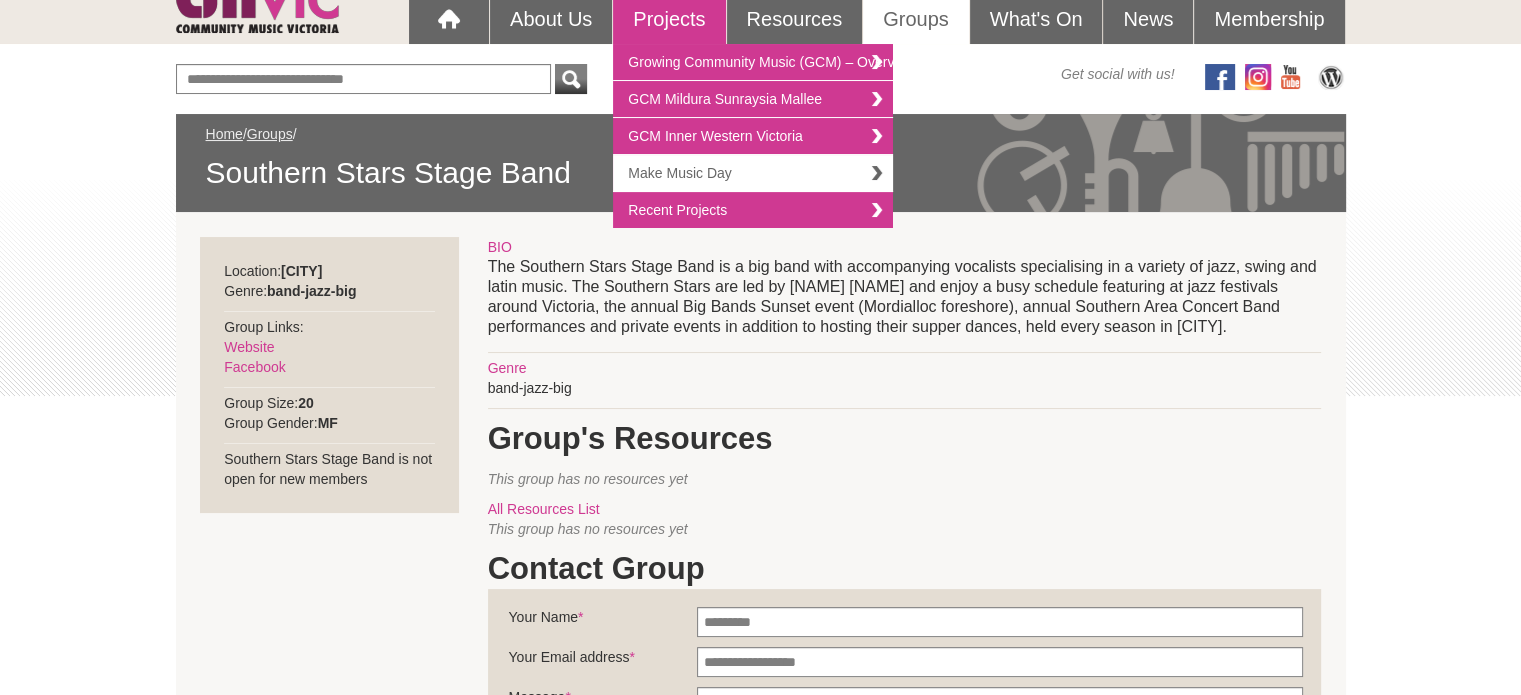 click on "Make Music Day" at bounding box center [753, 173] 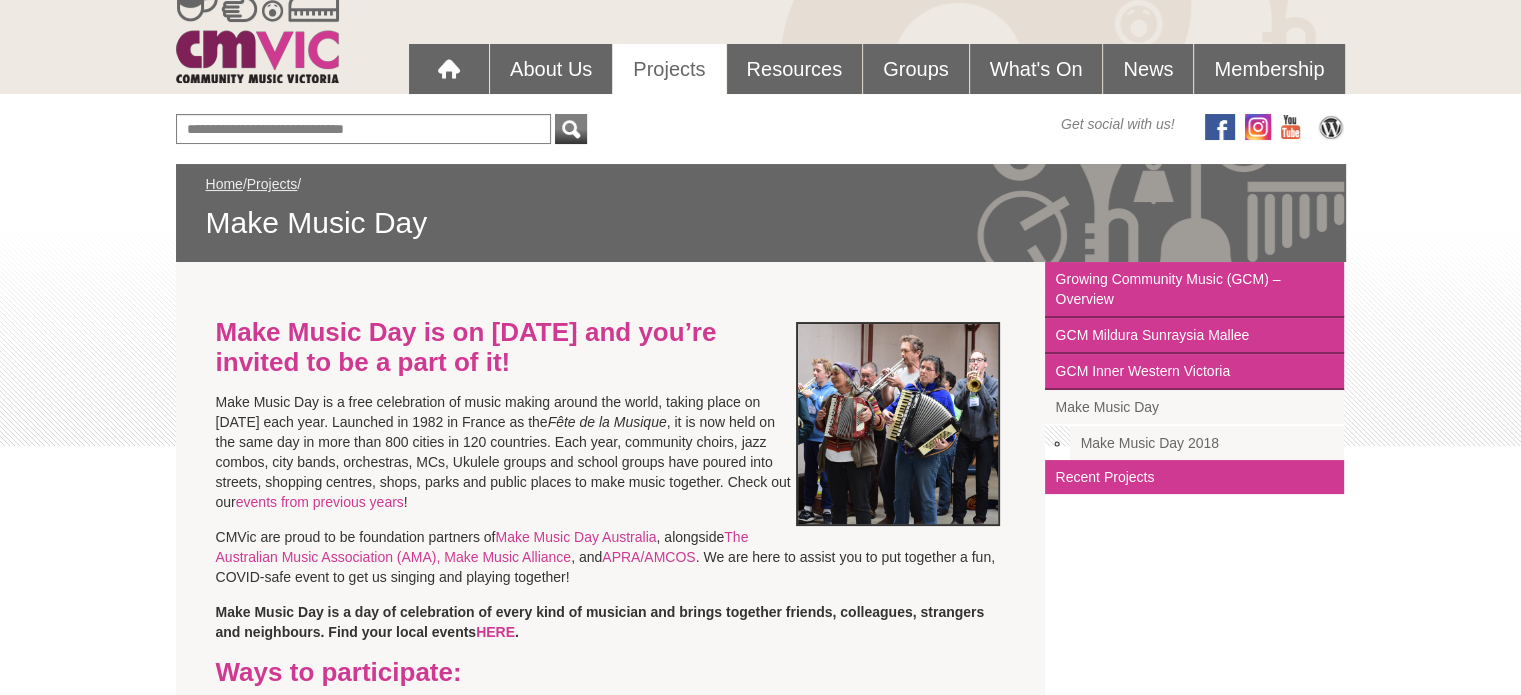 scroll, scrollTop: 0, scrollLeft: 0, axis: both 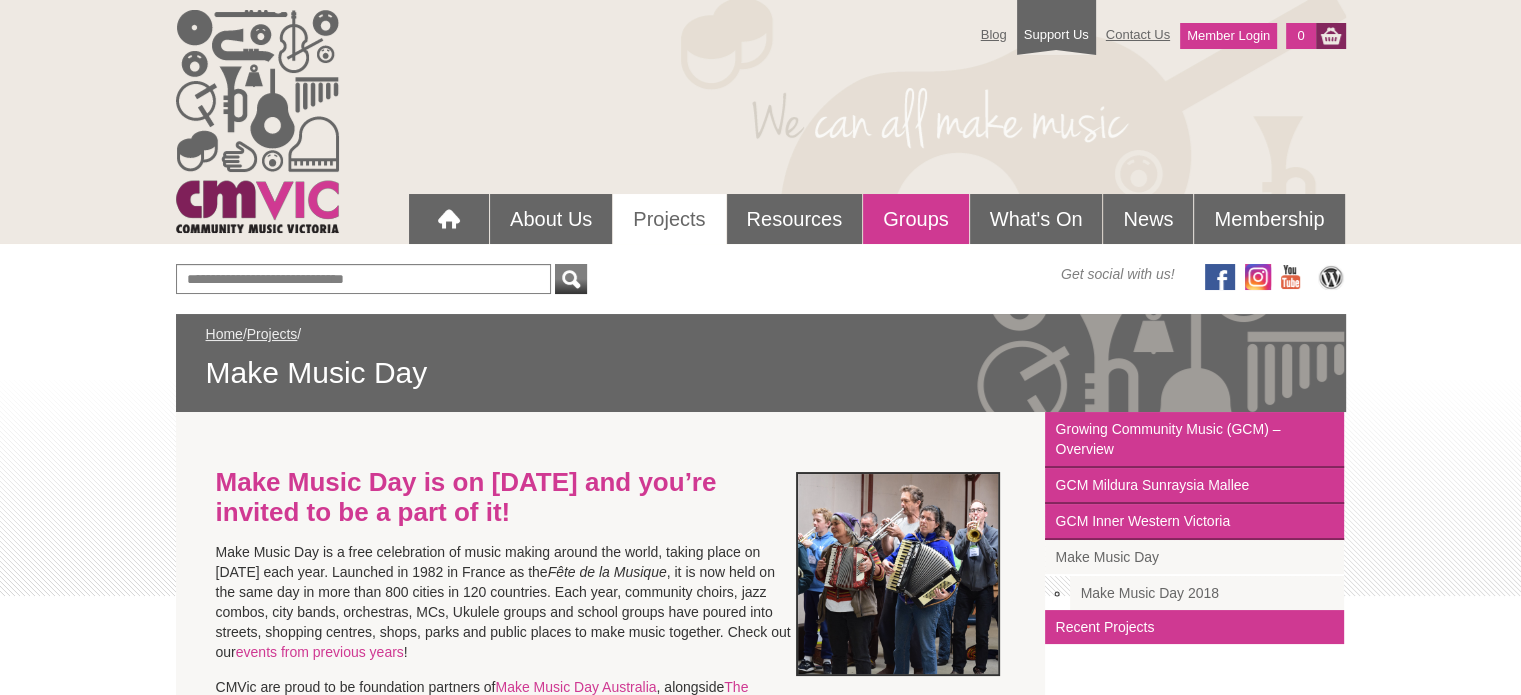 click on "Groups" at bounding box center (916, 219) 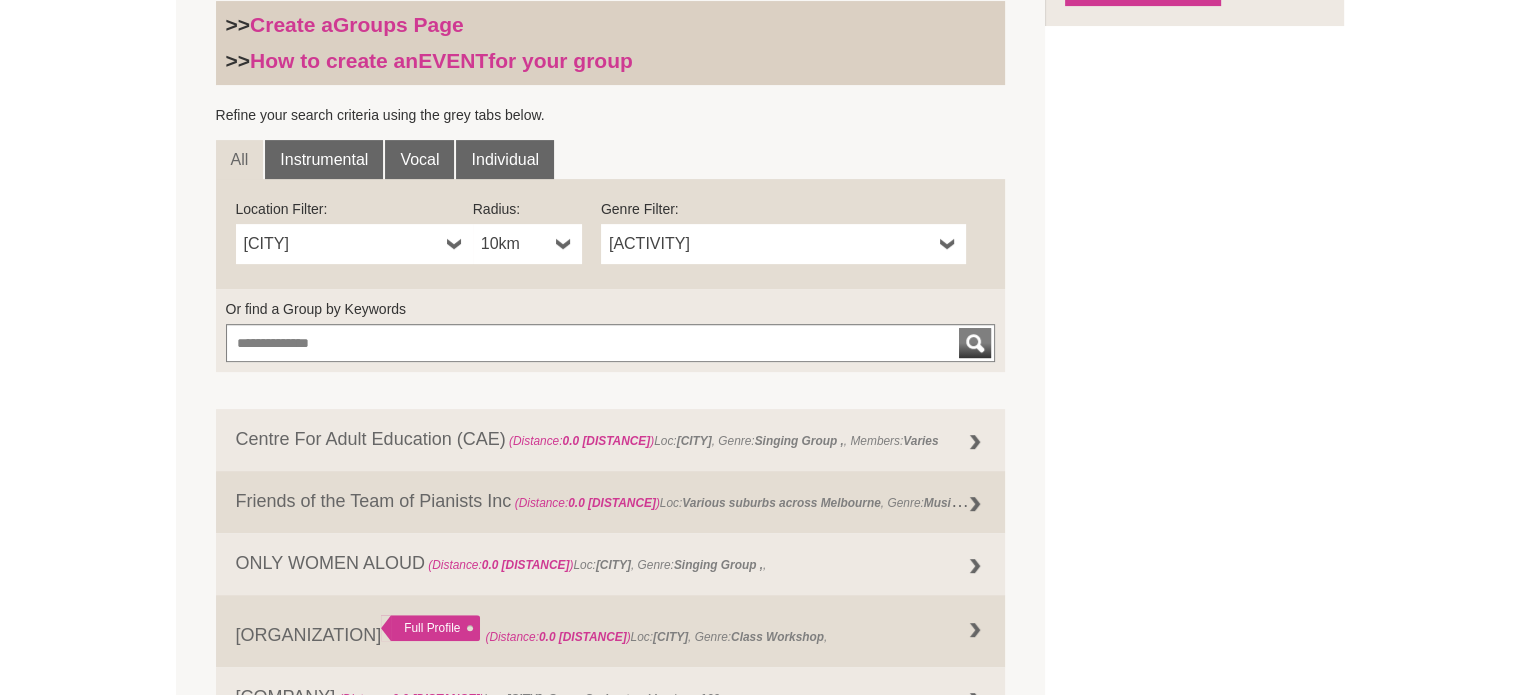 scroll, scrollTop: 700, scrollLeft: 0, axis: vertical 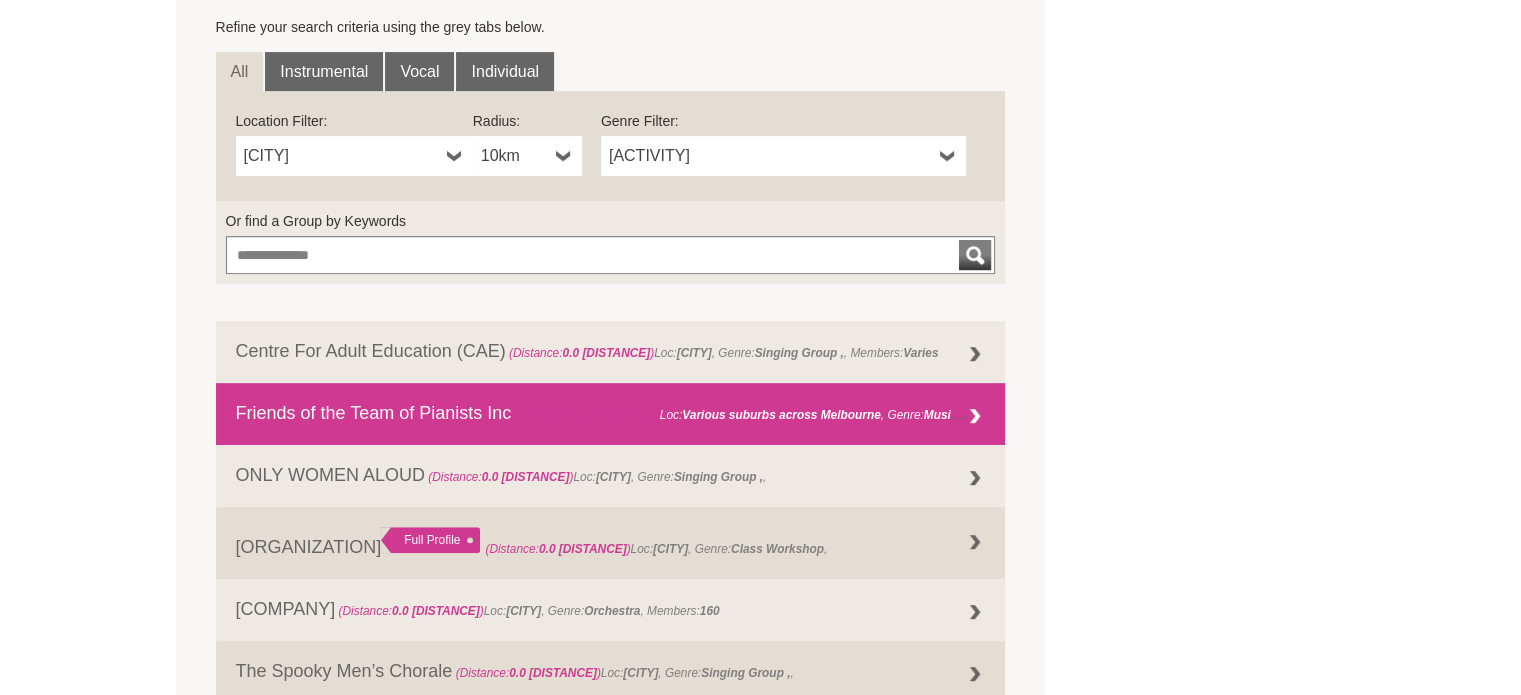 click on "Friends of the Team of Pianists Inc
(Distance:  0.0 km )
Loc:  Various suburbs across Melbourne ,
Genre:
Music Session (regular)
," at bounding box center [611, 414] 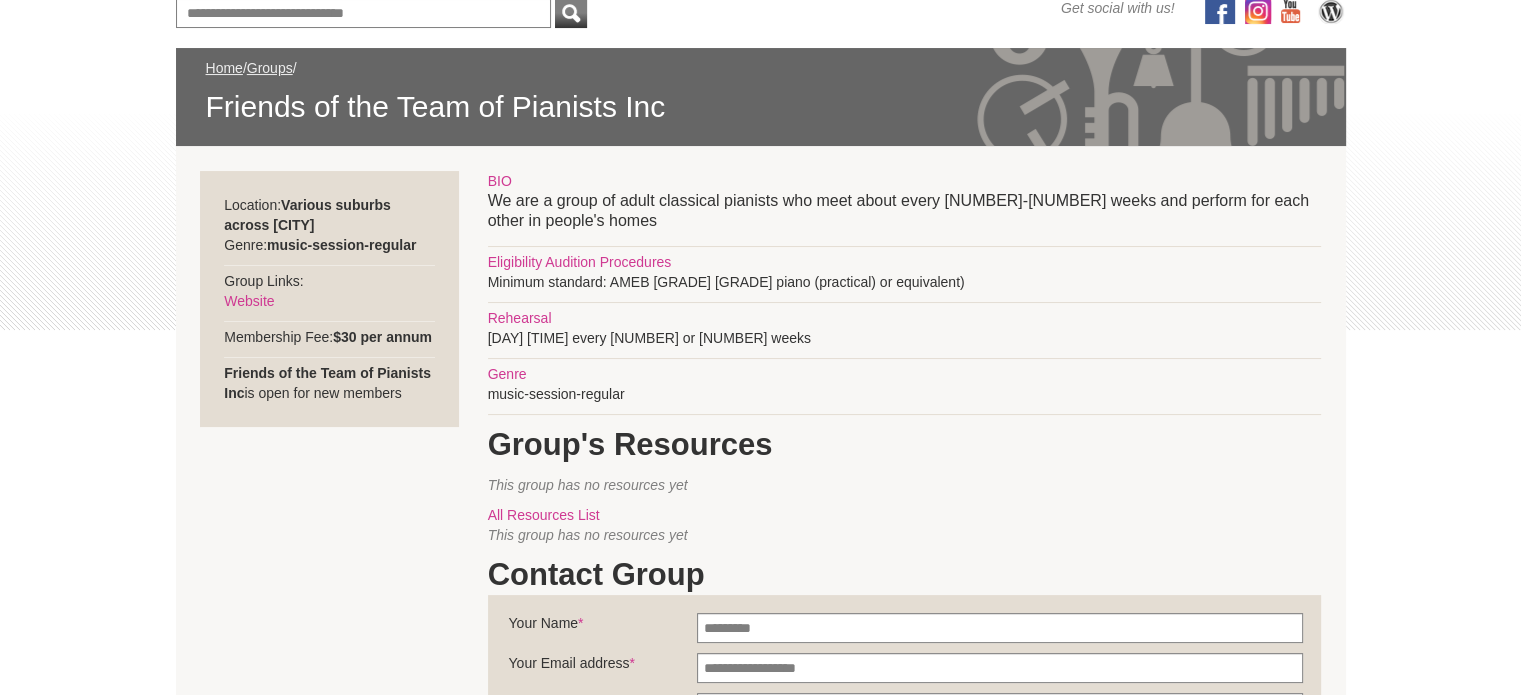 scroll, scrollTop: 300, scrollLeft: 0, axis: vertical 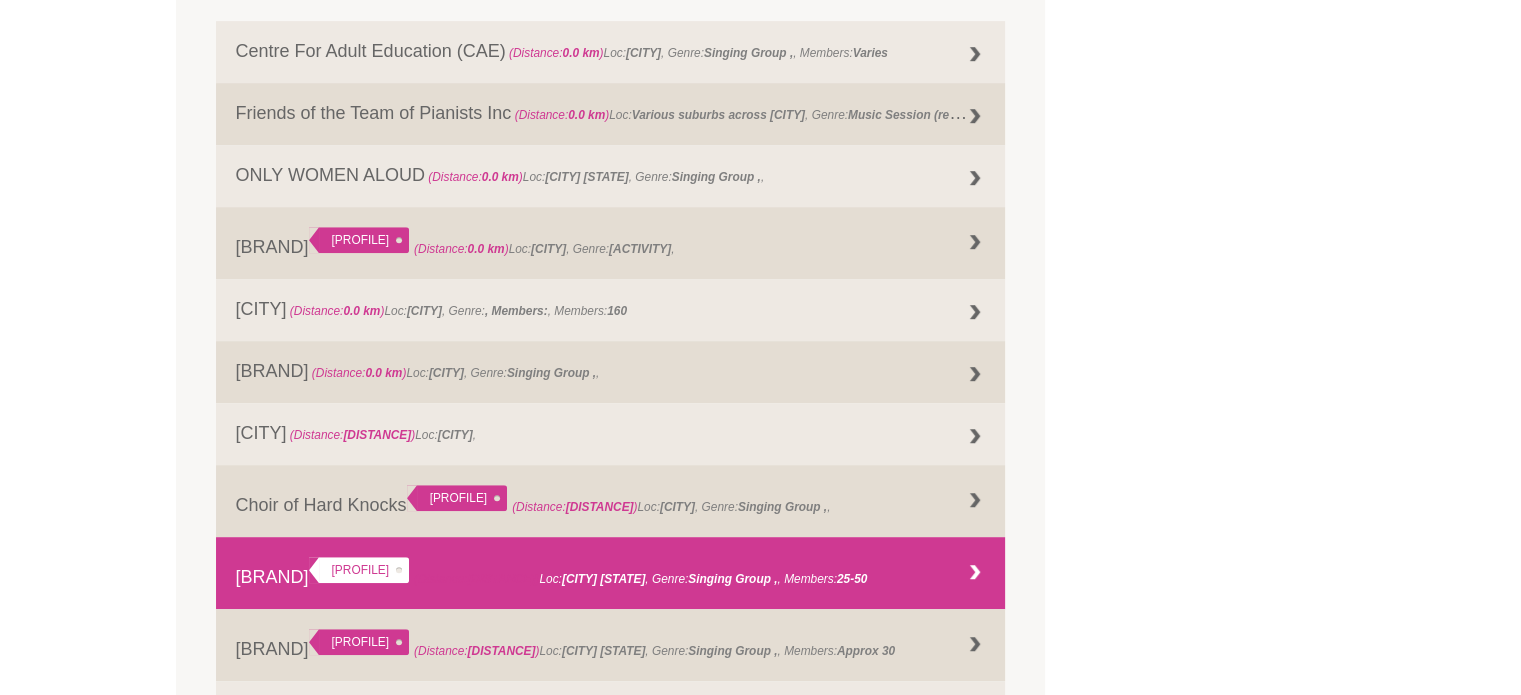 click on "Glee Club
Full Profile
(Distance:  0.1 km )
Loc:  [CITY] [STATE] ,
Genre:
,
Members:  25-50" at bounding box center (611, 573) 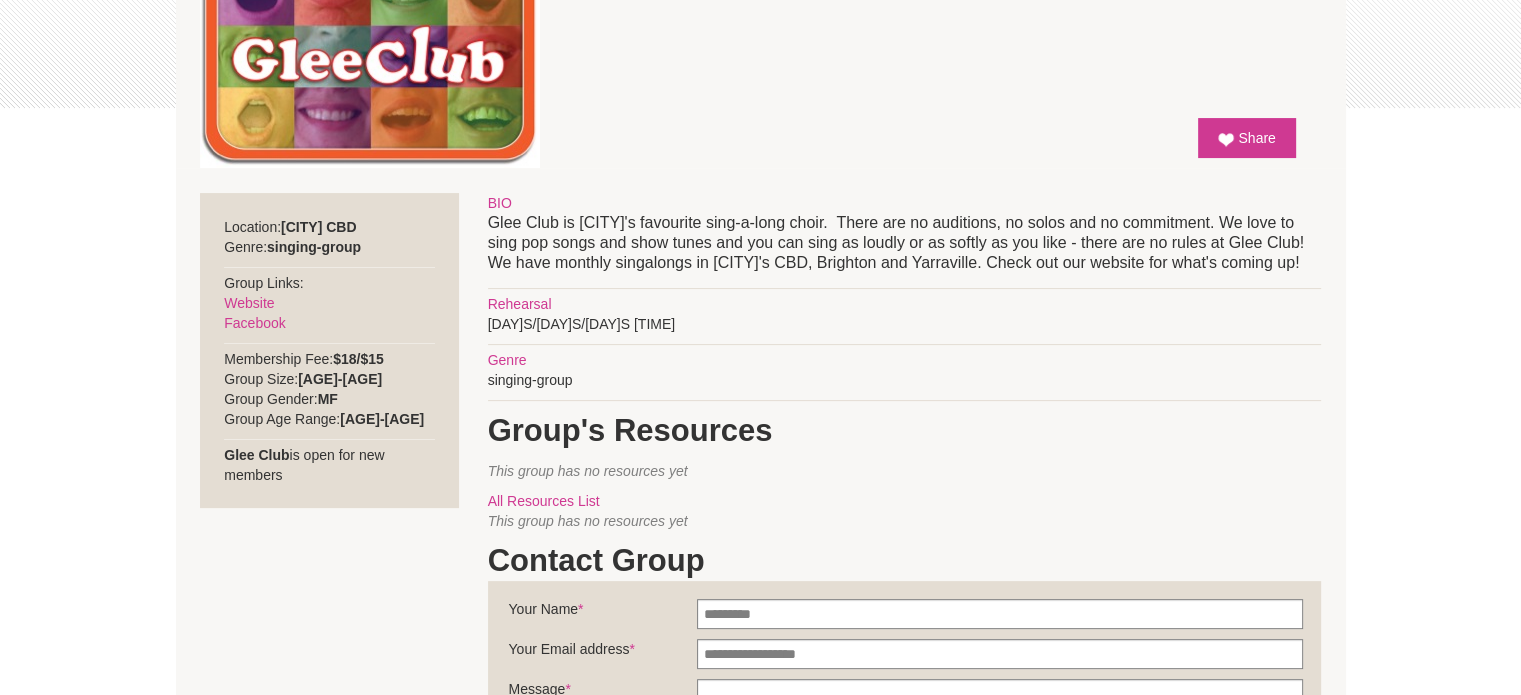 scroll, scrollTop: 400, scrollLeft: 0, axis: vertical 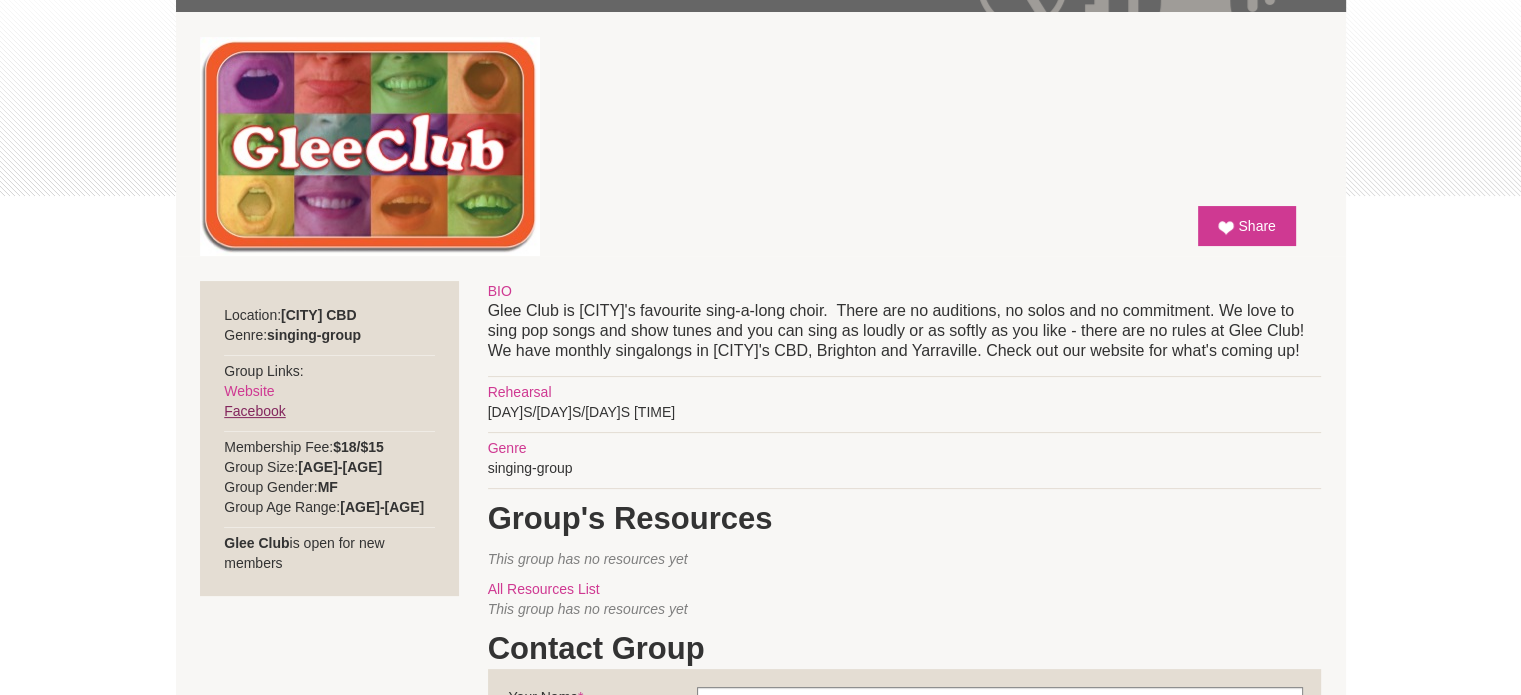click on "Facebook" at bounding box center (254, 411) 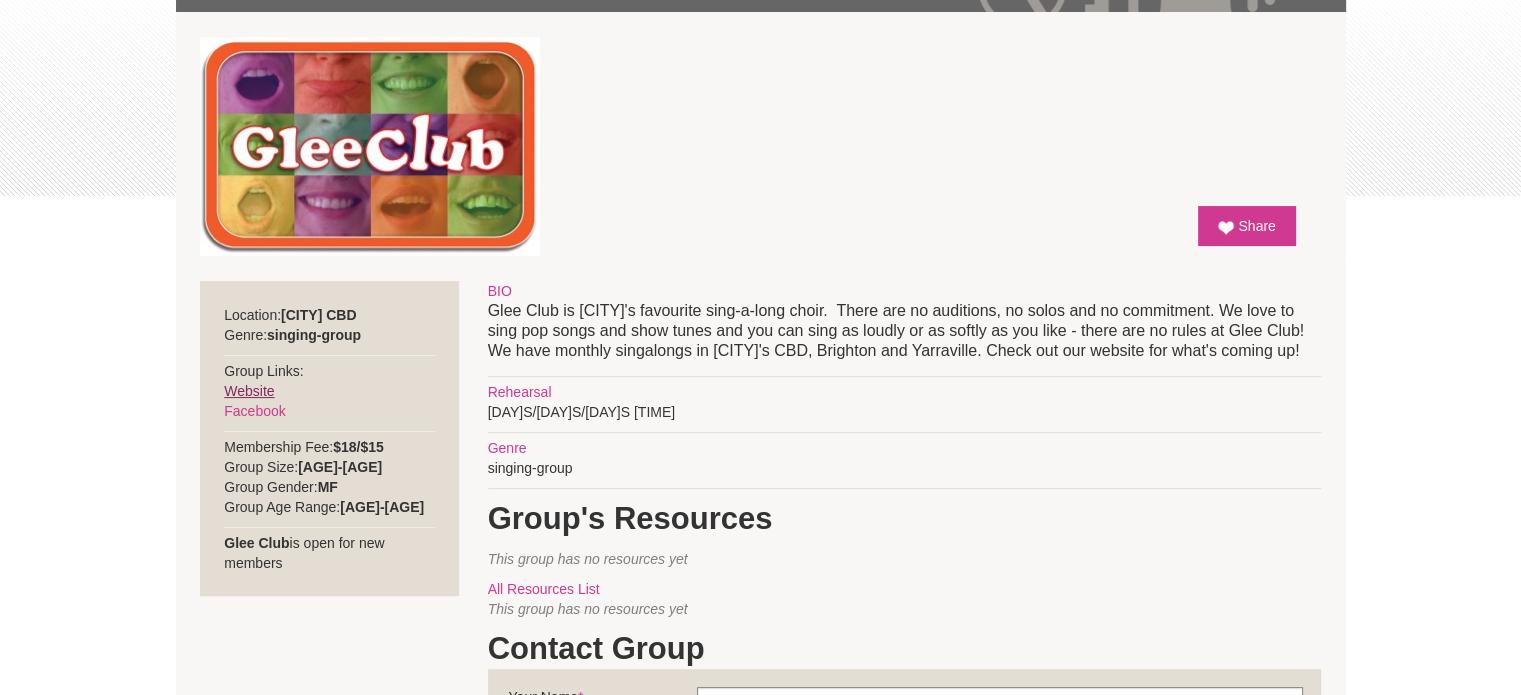 click on "Website" at bounding box center (249, 391) 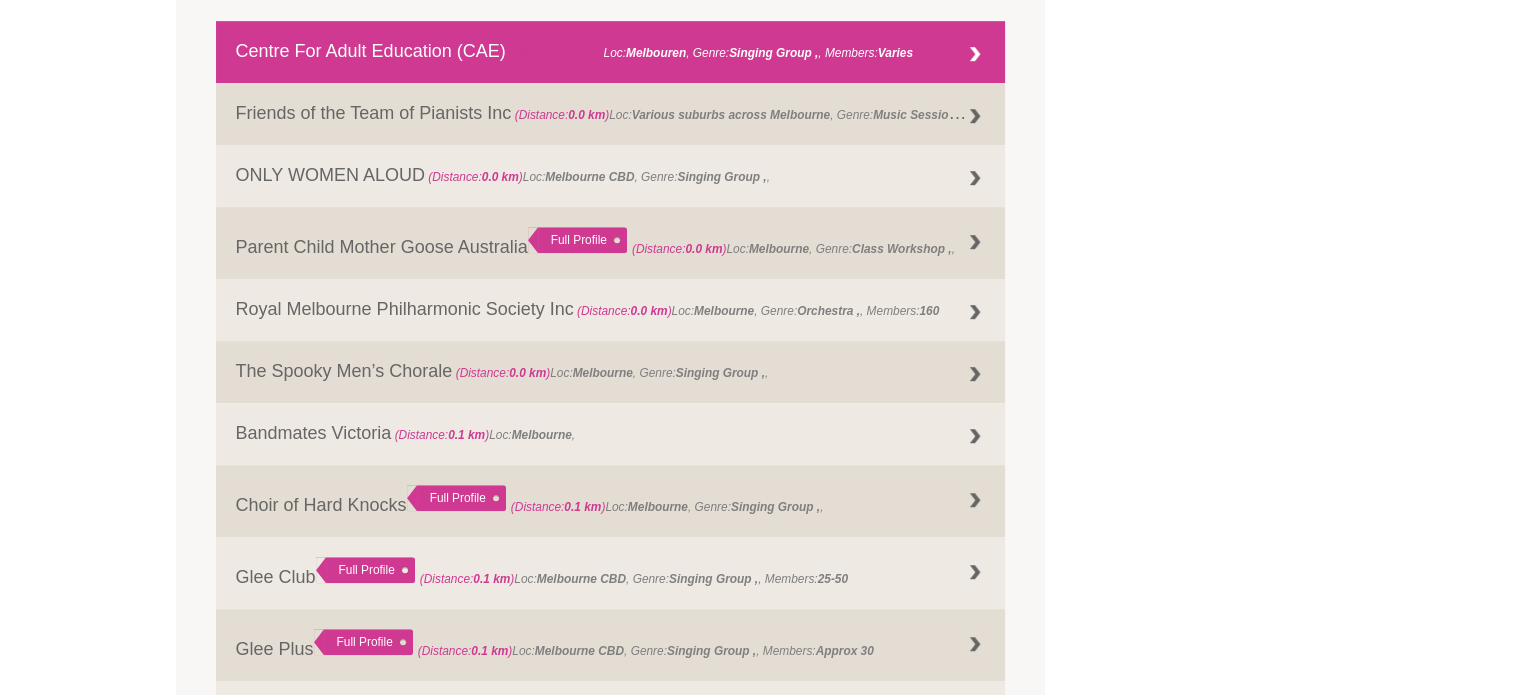 scroll, scrollTop: 1100, scrollLeft: 0, axis: vertical 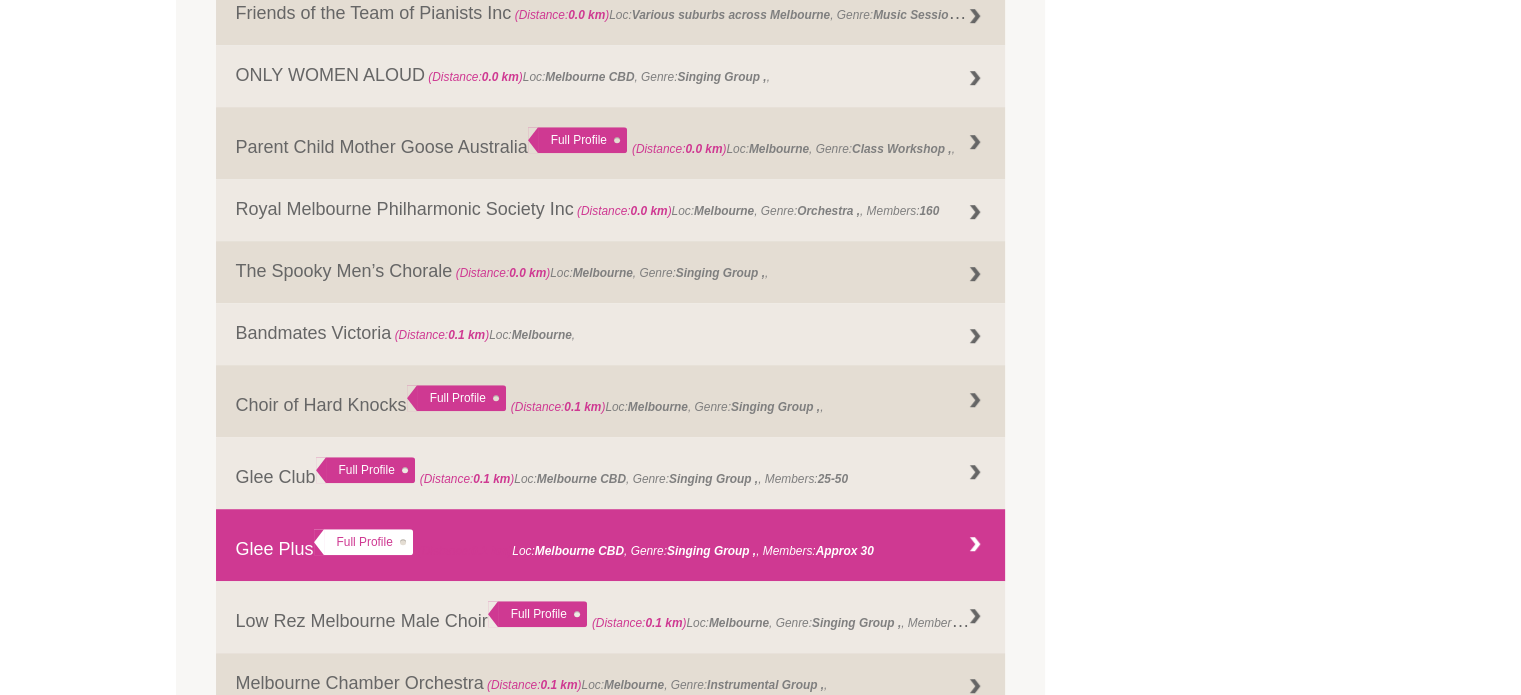 click on "Glee Plus
Full Profile
(Distance:  0.1 km )
Loc:  Melbourne CBD ,
Genre:
,
Members:  Approx 30" at bounding box center [611, 545] 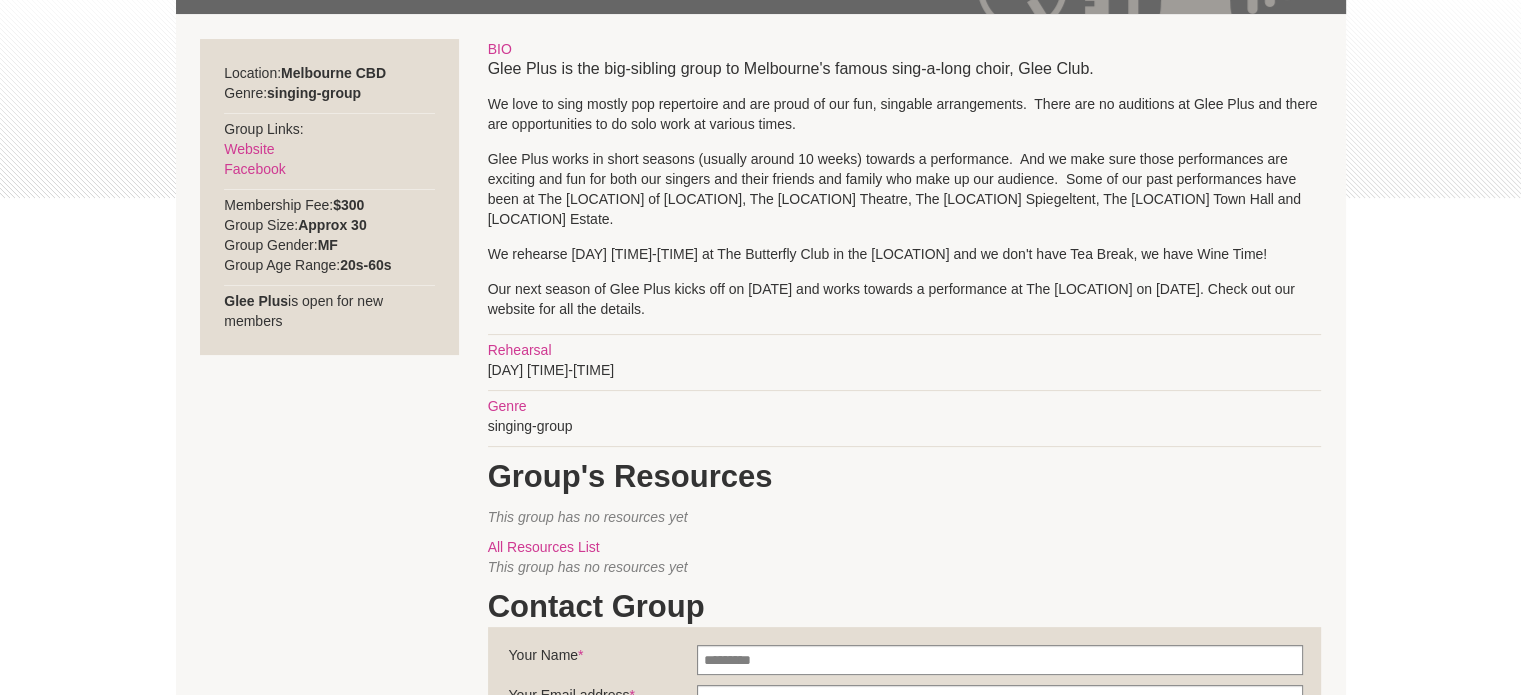 scroll, scrollTop: 400, scrollLeft: 0, axis: vertical 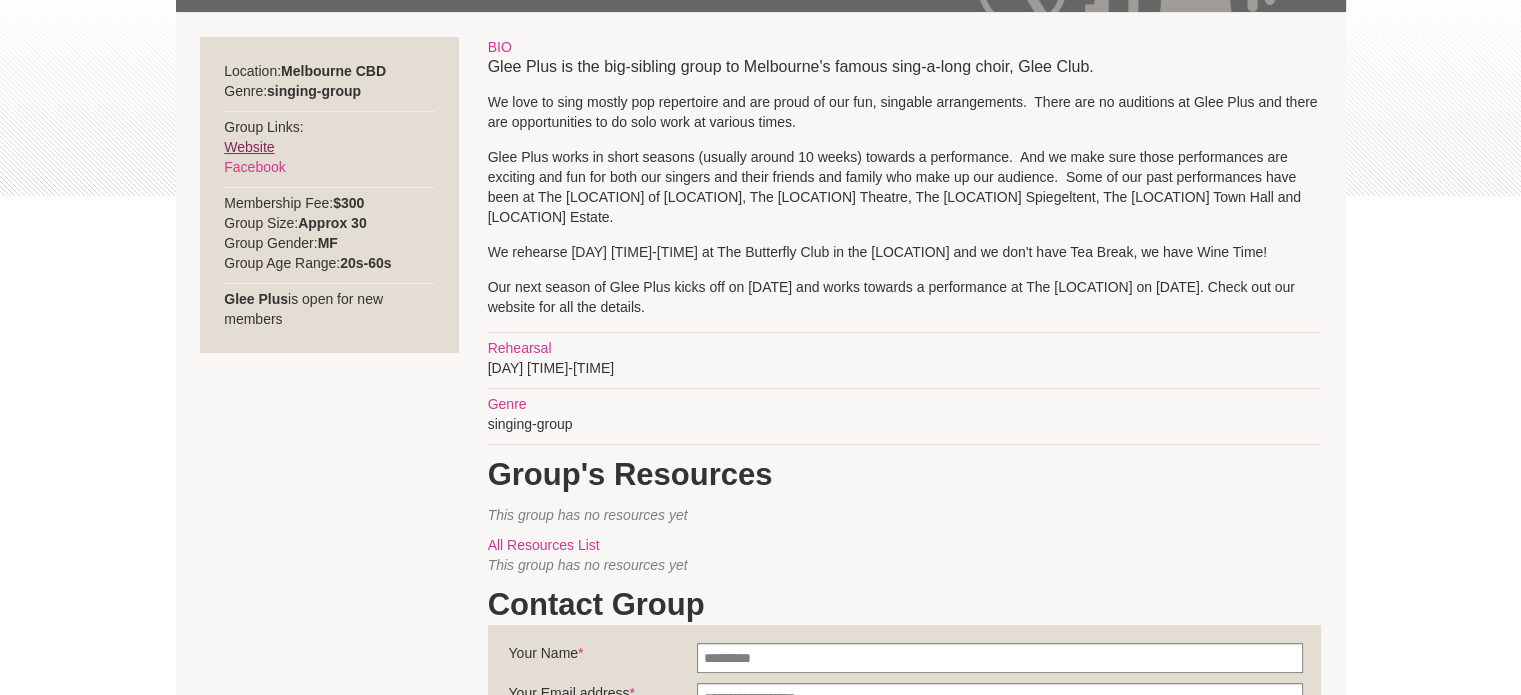 click on "Website" at bounding box center [249, 147] 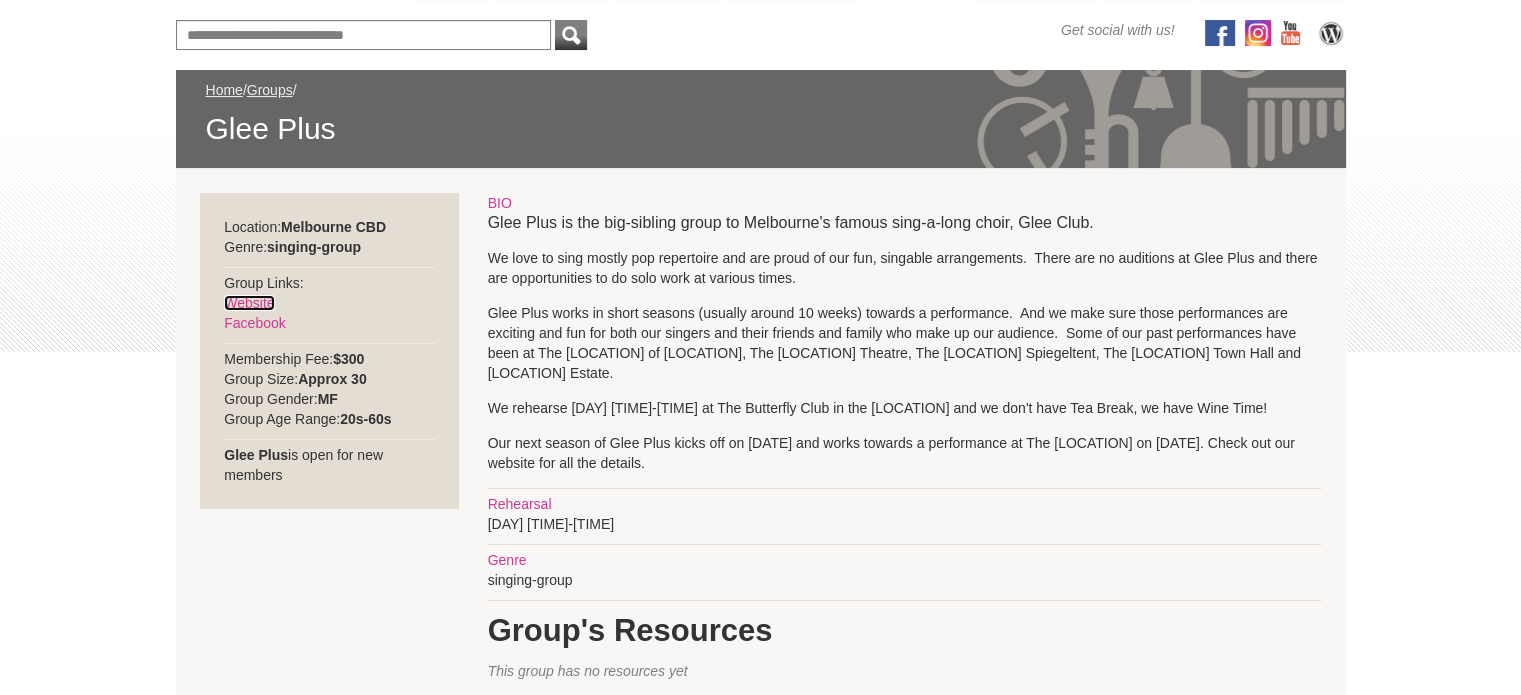 scroll, scrollTop: 200, scrollLeft: 0, axis: vertical 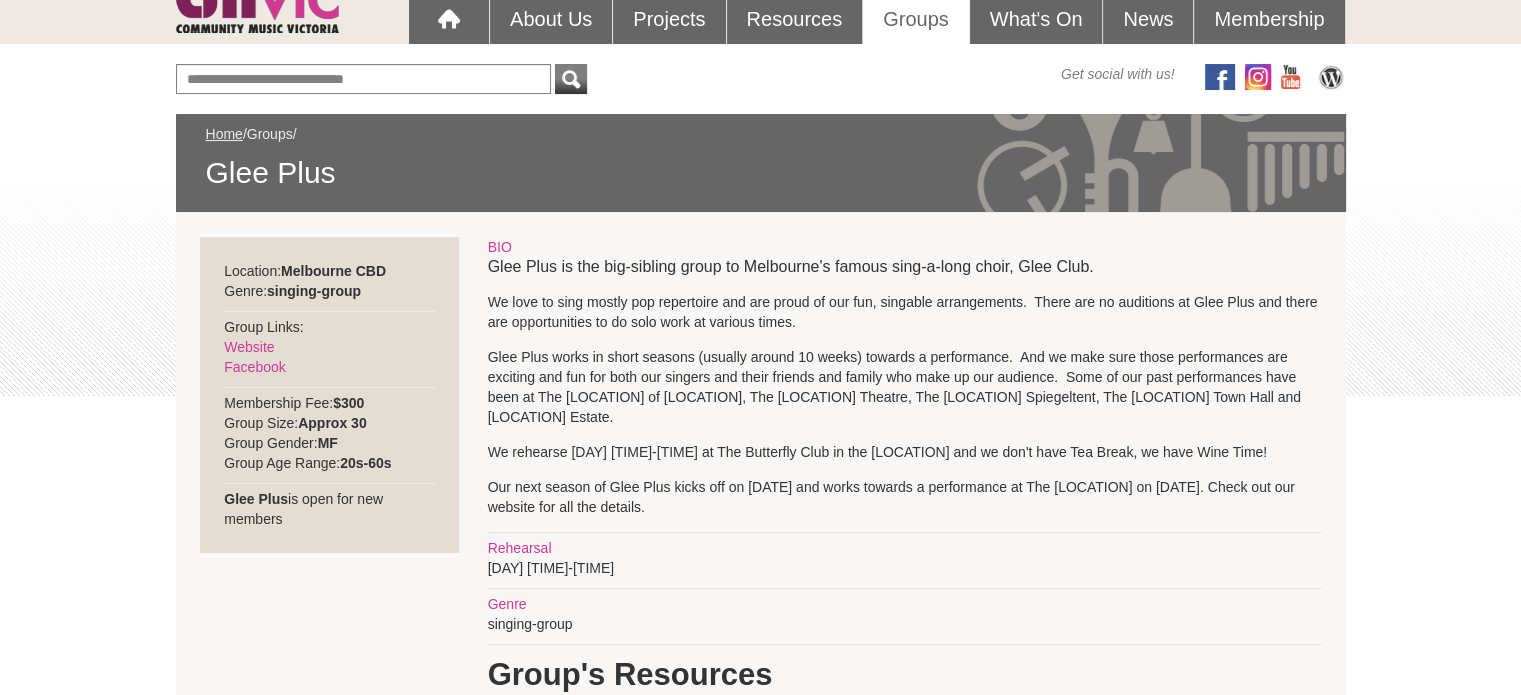 click on "Groups" at bounding box center [270, 134] 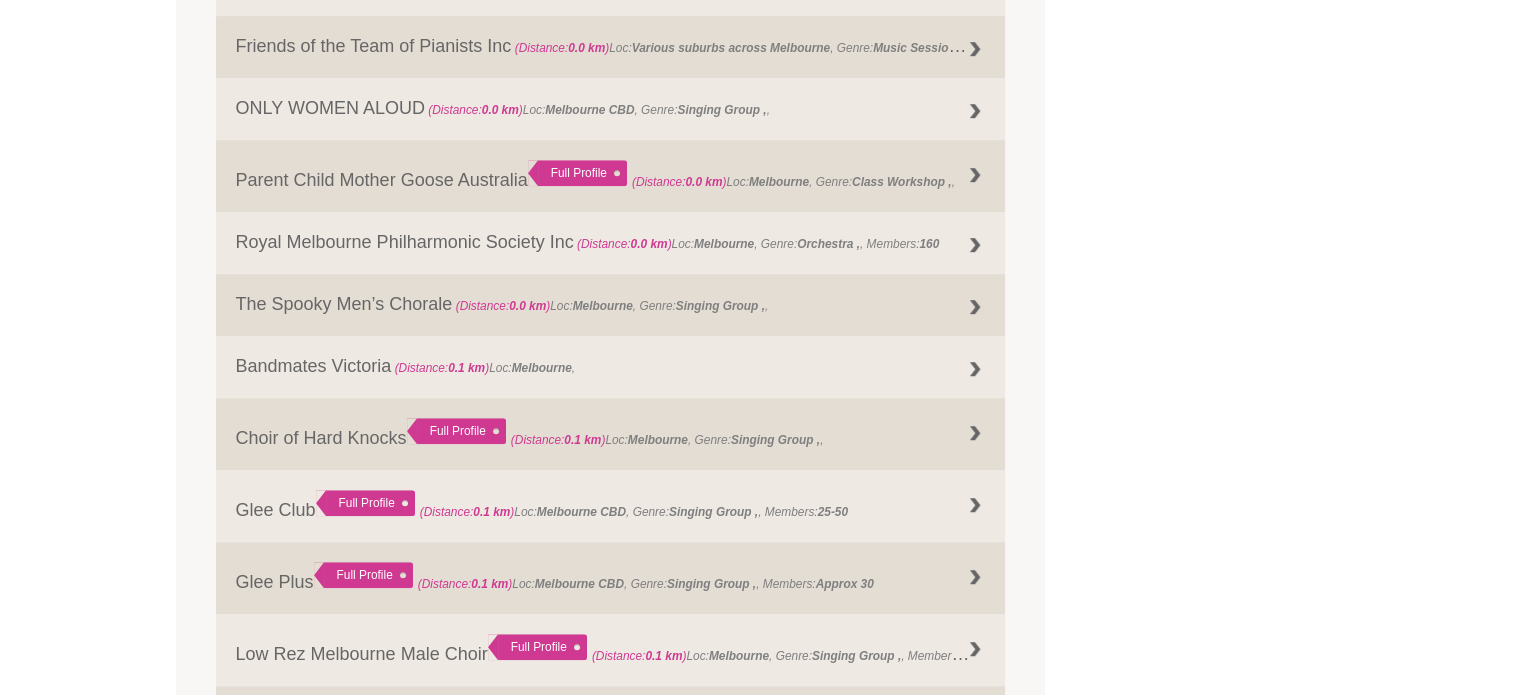 scroll, scrollTop: 1100, scrollLeft: 0, axis: vertical 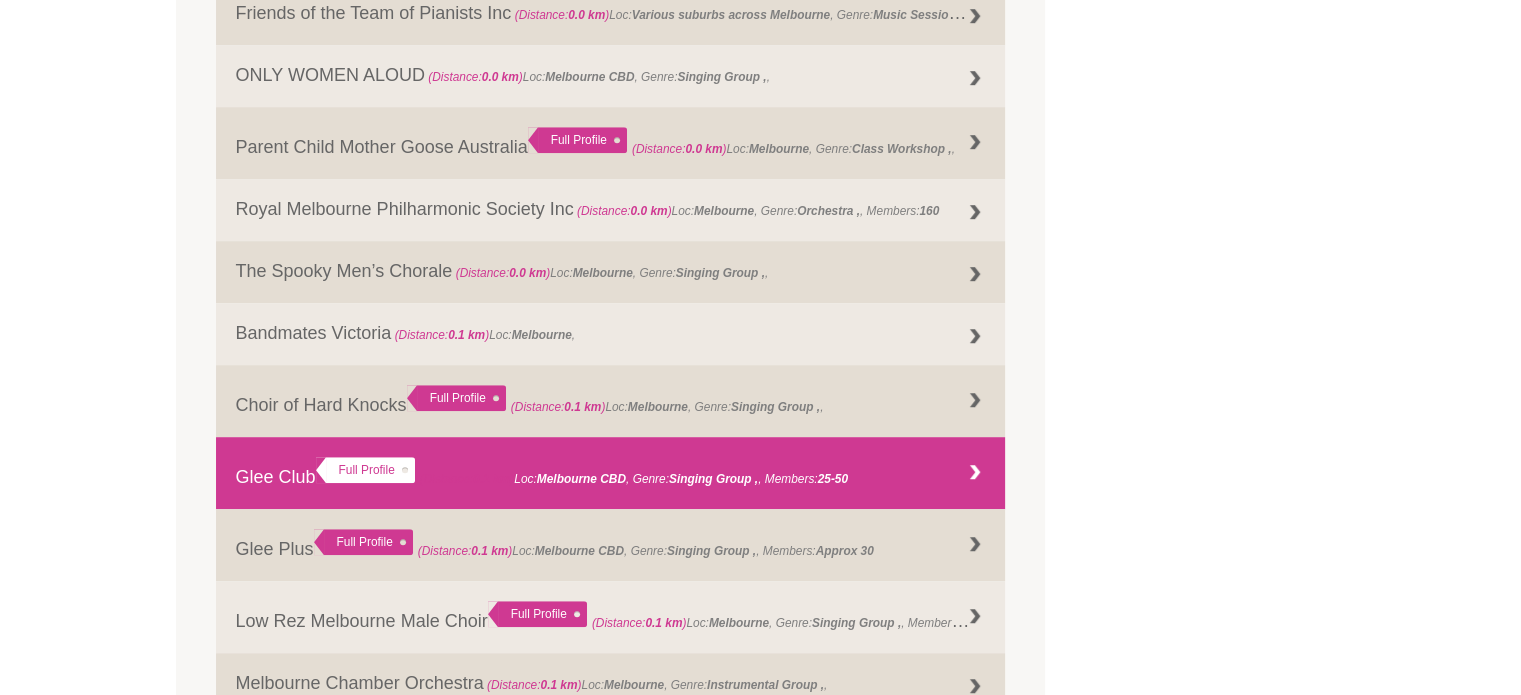click on "Glee Club
Full Profile
(Distance:  0.1 km )
Loc:  [CITY] ,
Genre:
,
Members:  25-50" at bounding box center (611, 473) 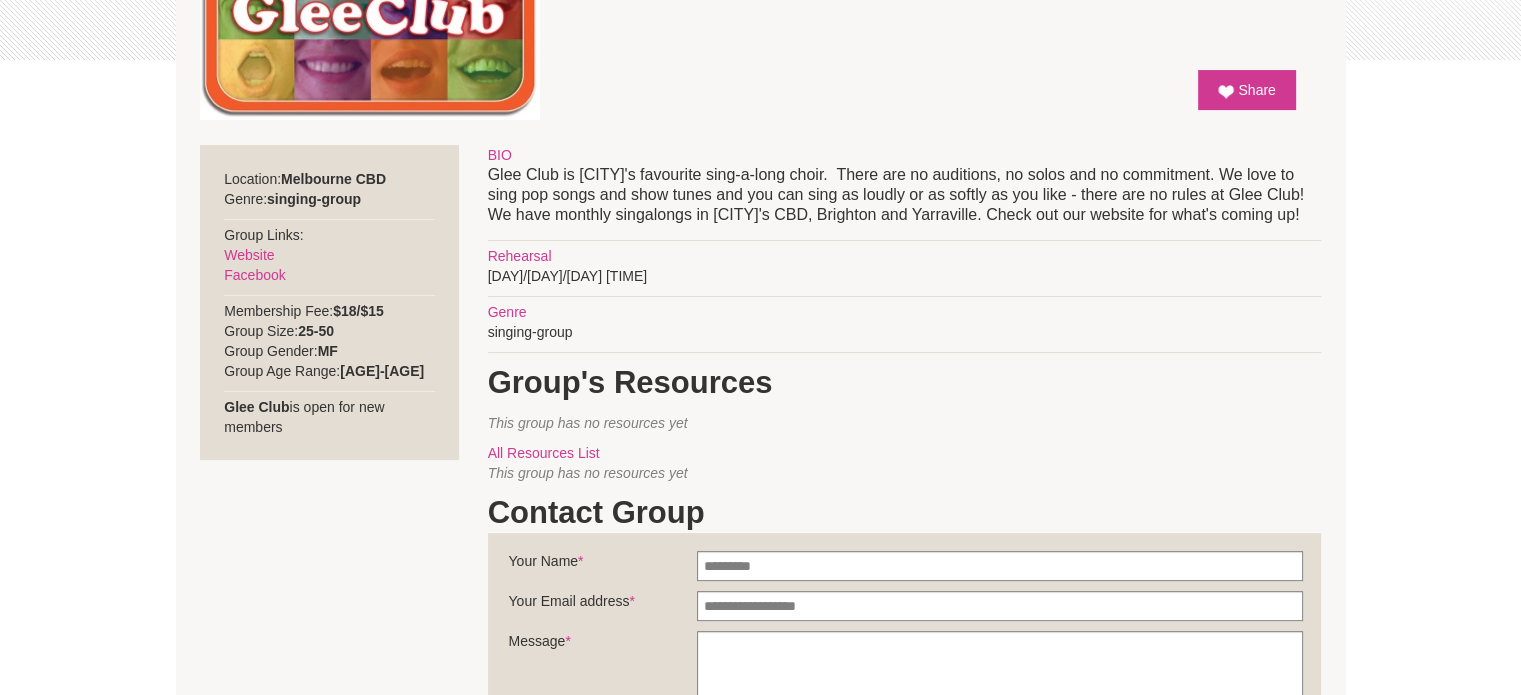 scroll, scrollTop: 700, scrollLeft: 0, axis: vertical 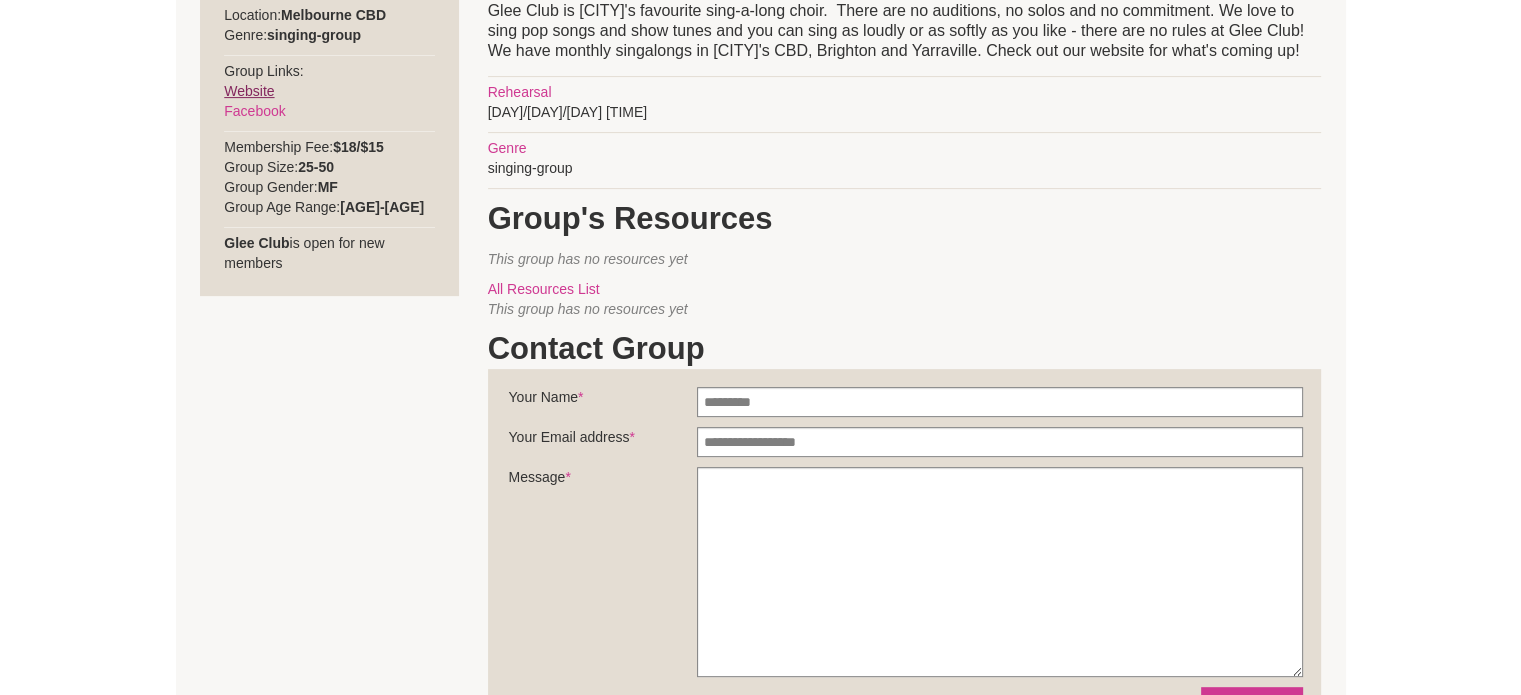 click on "Website" at bounding box center (249, 91) 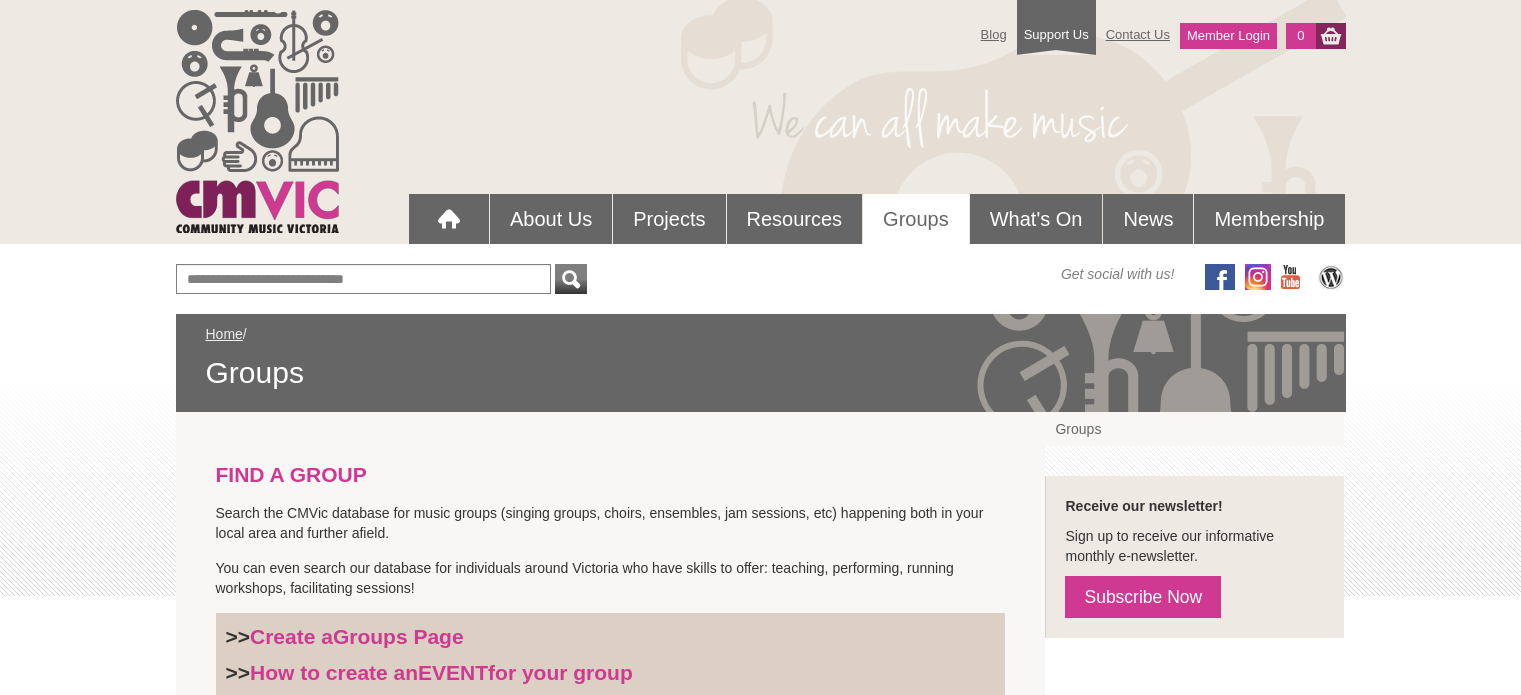 scroll, scrollTop: 870, scrollLeft: 0, axis: vertical 